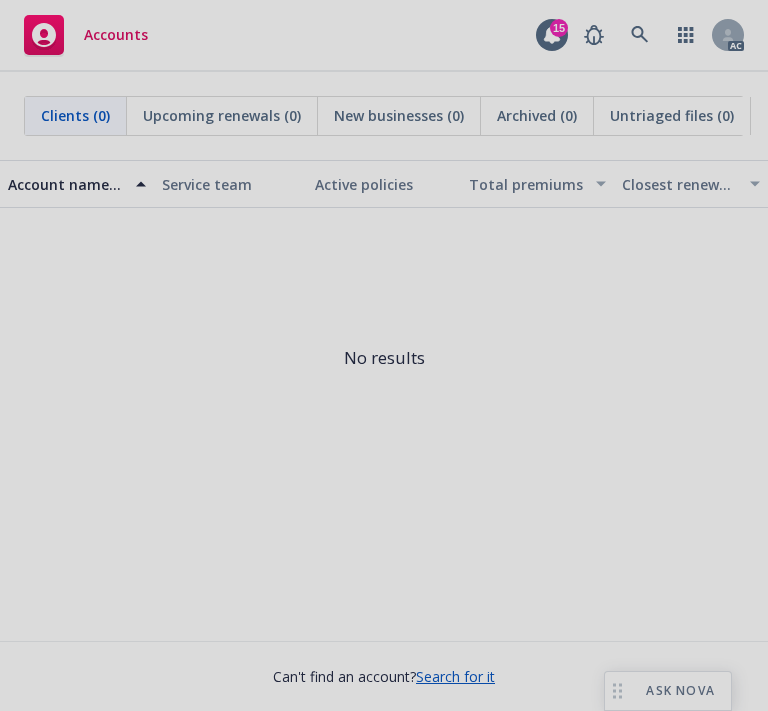 scroll, scrollTop: 0, scrollLeft: 0, axis: both 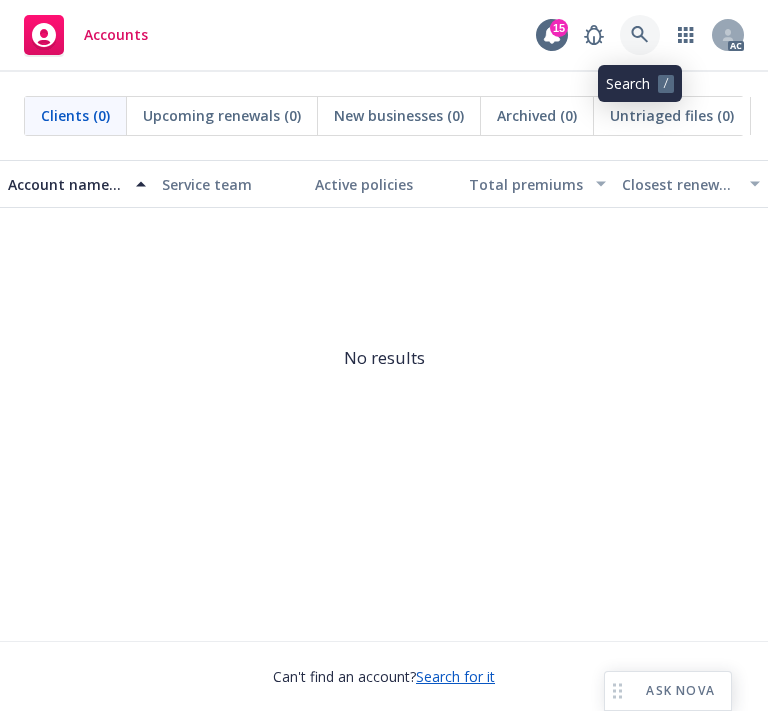 click 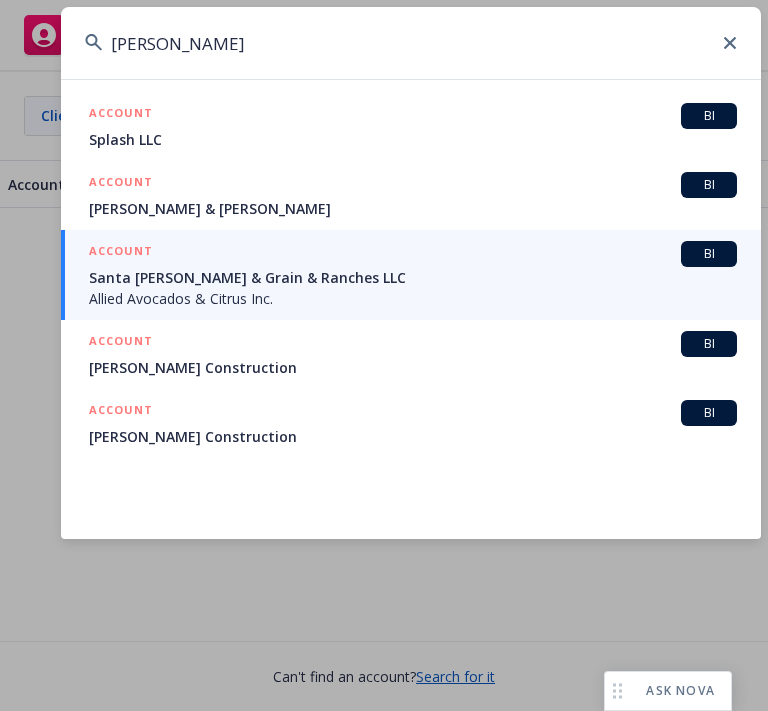 drag, startPoint x: 200, startPoint y: 45, endPoint x: -48, endPoint y: 47, distance: 248.00807 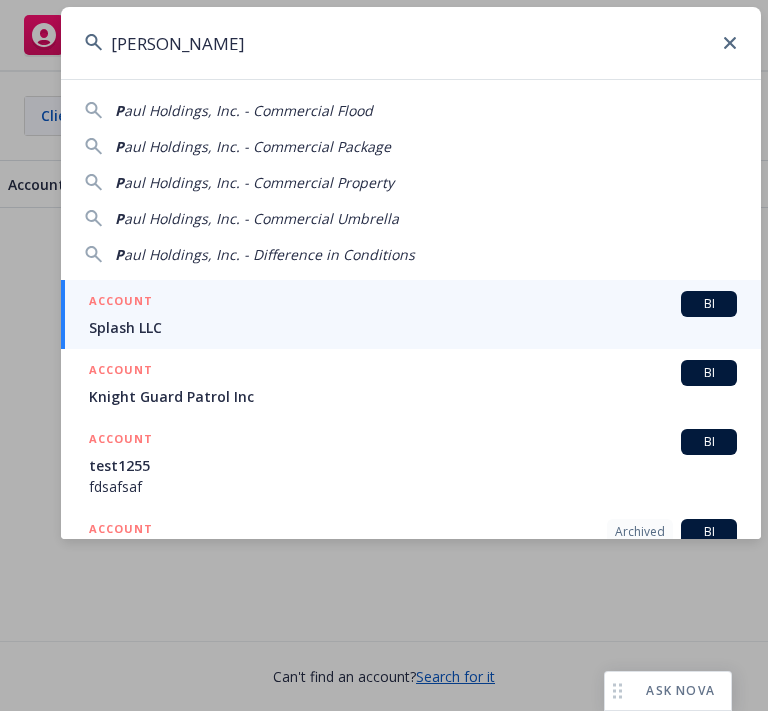 click on "aul Holdings, Inc. - Commercial Property" at bounding box center [259, 182] 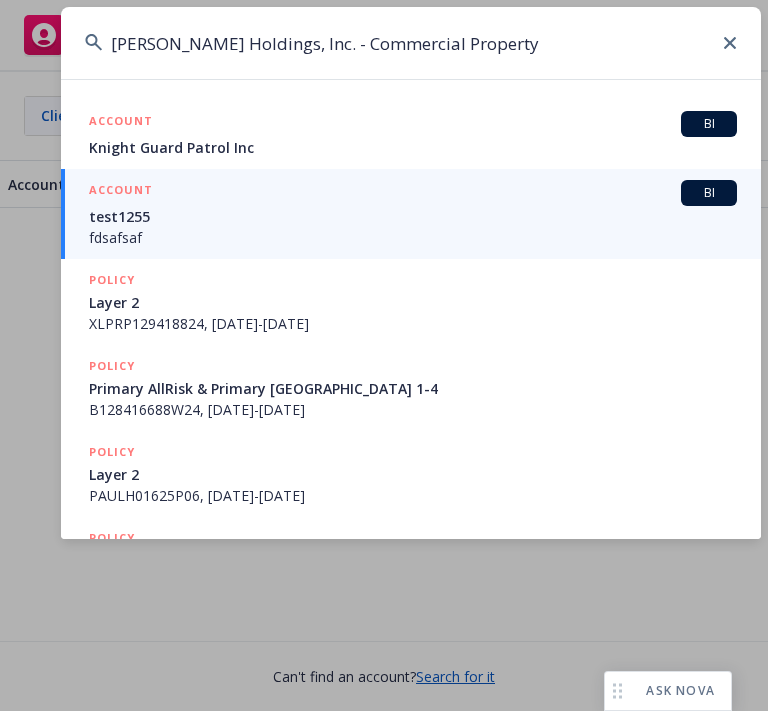 click on "[PERSON_NAME] Holdings, Inc. - Commercial Property" at bounding box center [411, 43] 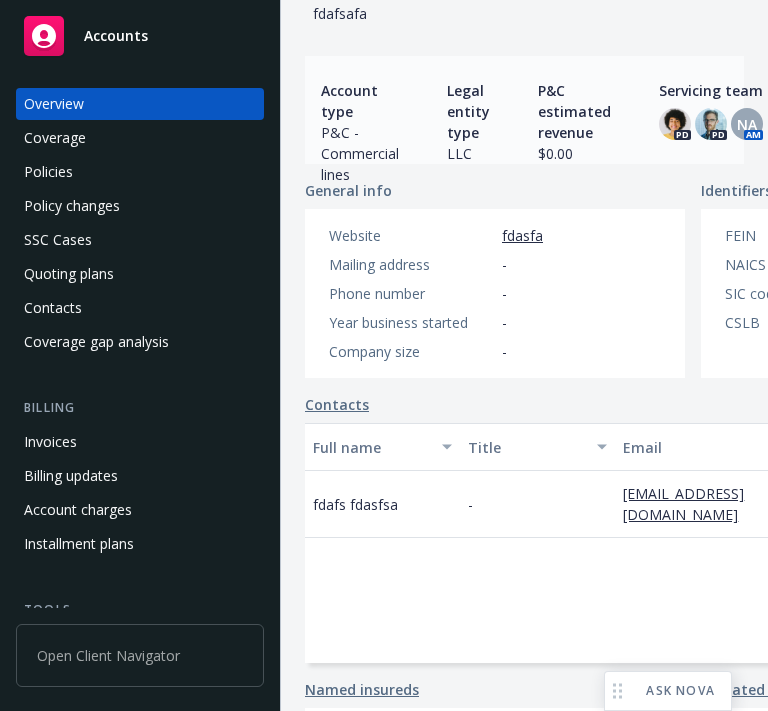 scroll, scrollTop: 0, scrollLeft: 0, axis: both 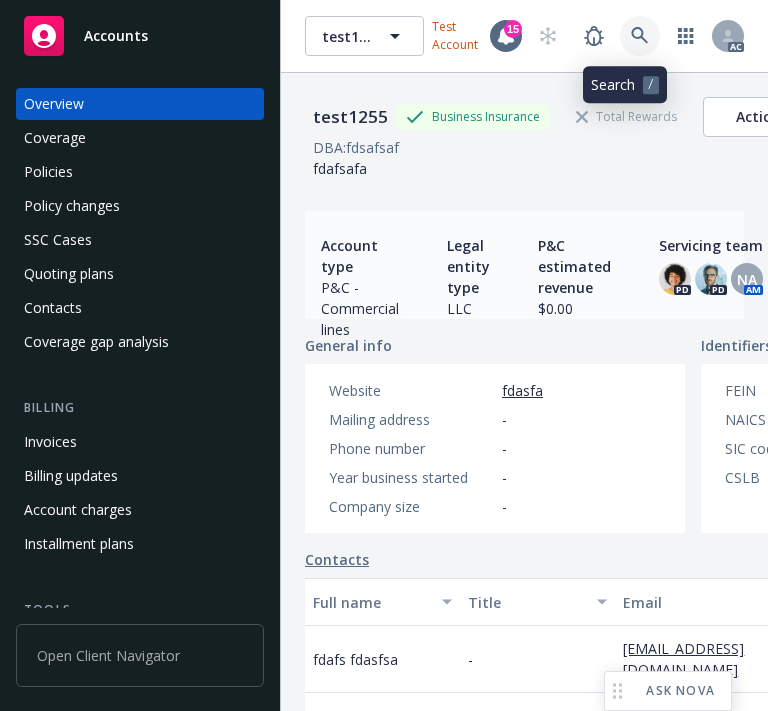 click 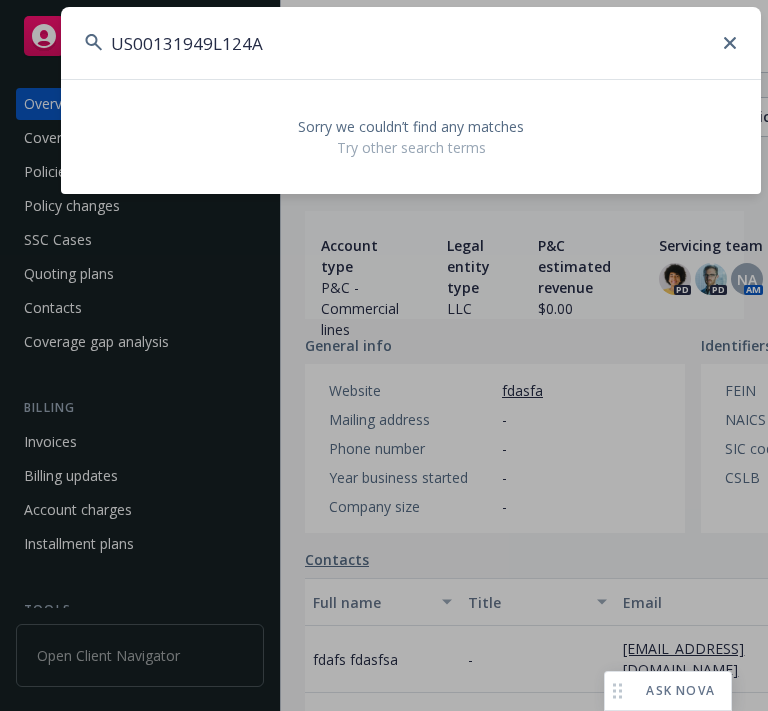 drag, startPoint x: 308, startPoint y: 57, endPoint x: -3, endPoint y: 56, distance: 311.00162 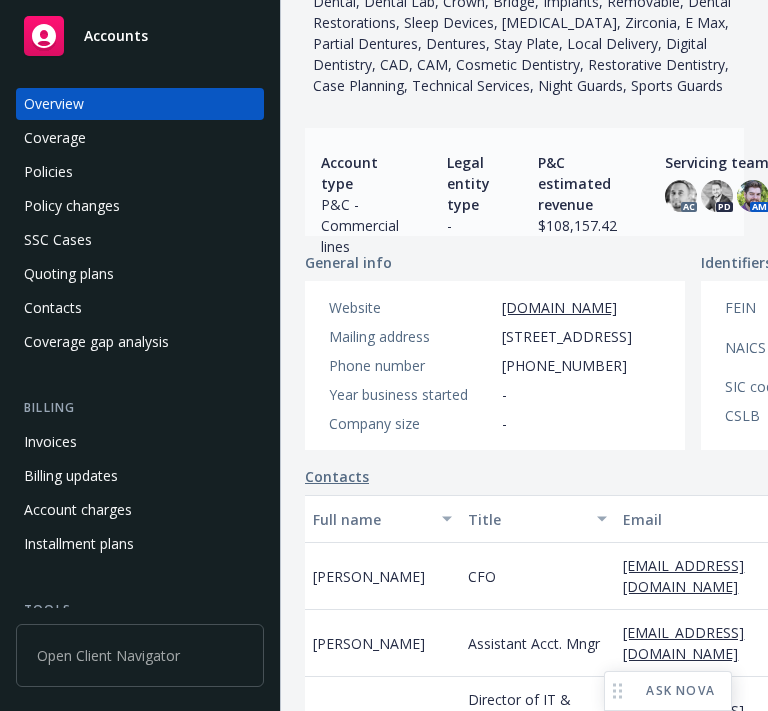 scroll, scrollTop: 400, scrollLeft: 0, axis: vertical 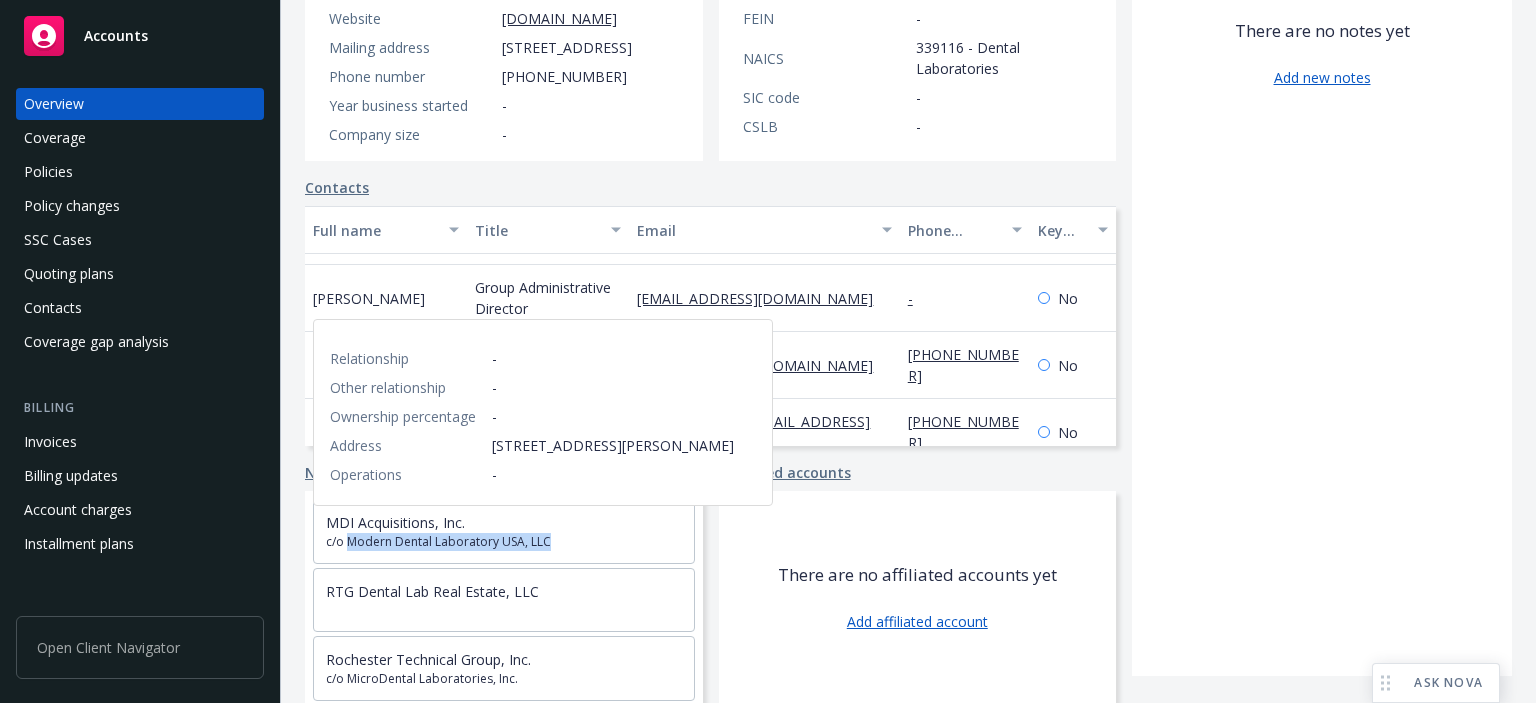 drag, startPoint x: 590, startPoint y: 562, endPoint x: 349, endPoint y: 559, distance: 241.01868 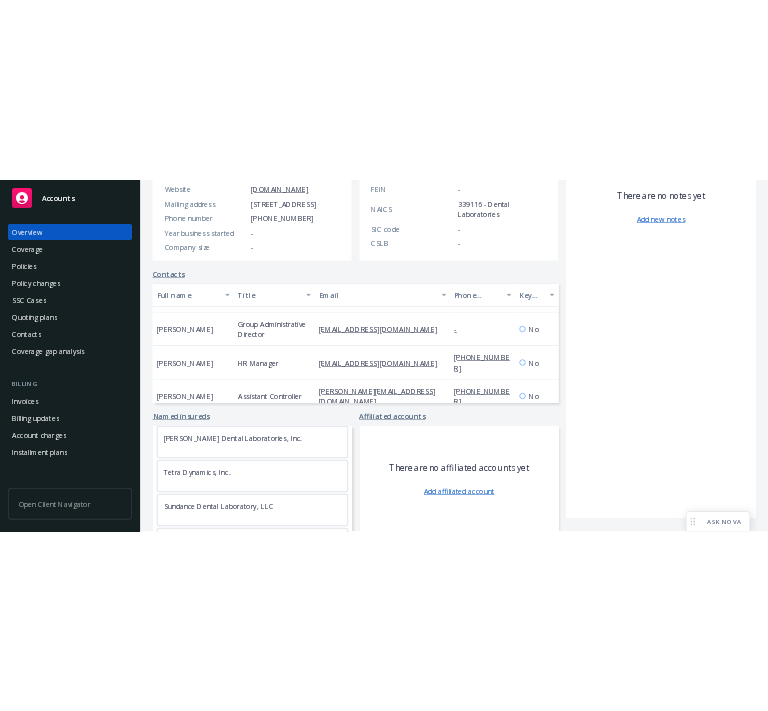 scroll, scrollTop: 300, scrollLeft: 0, axis: vertical 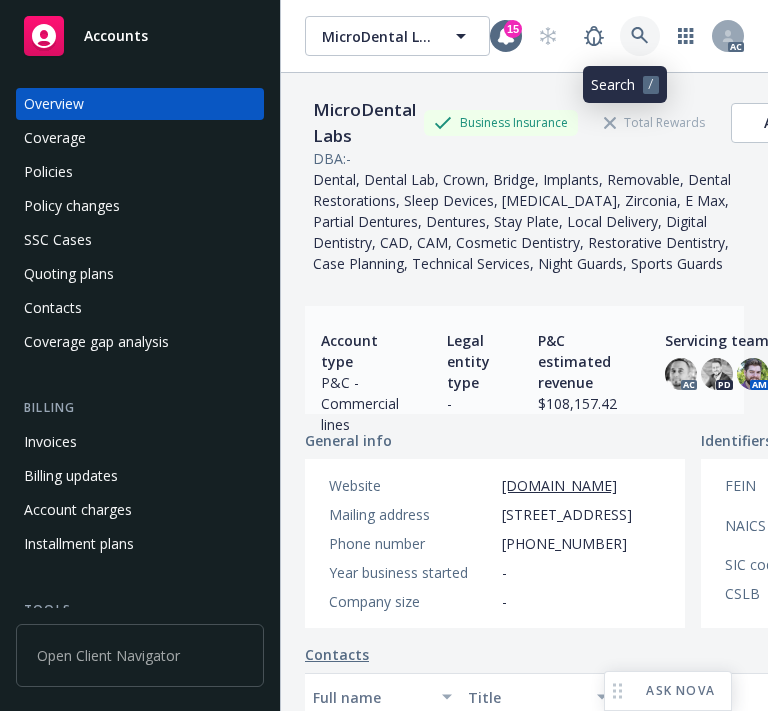 click at bounding box center [640, 36] 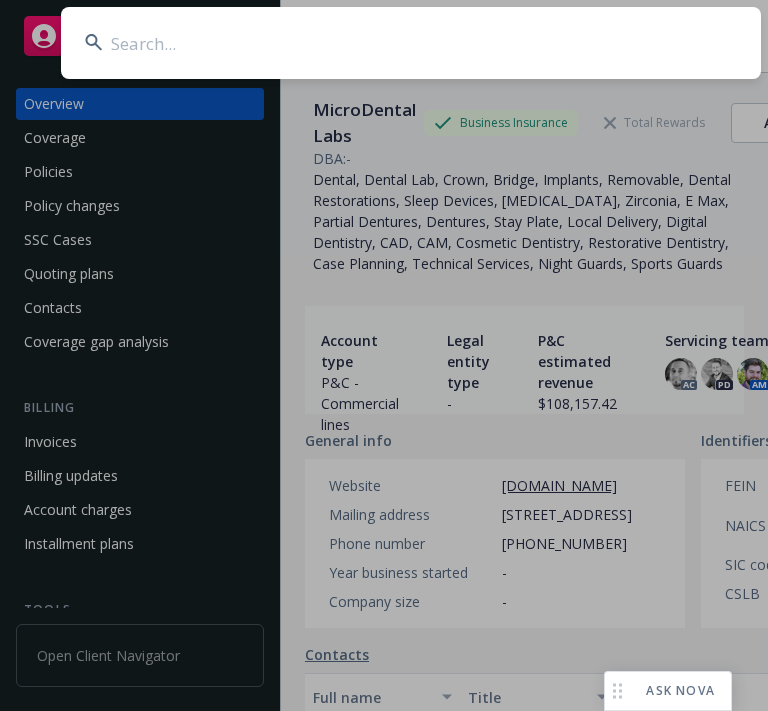 type on "Redfish Labs, Inc." 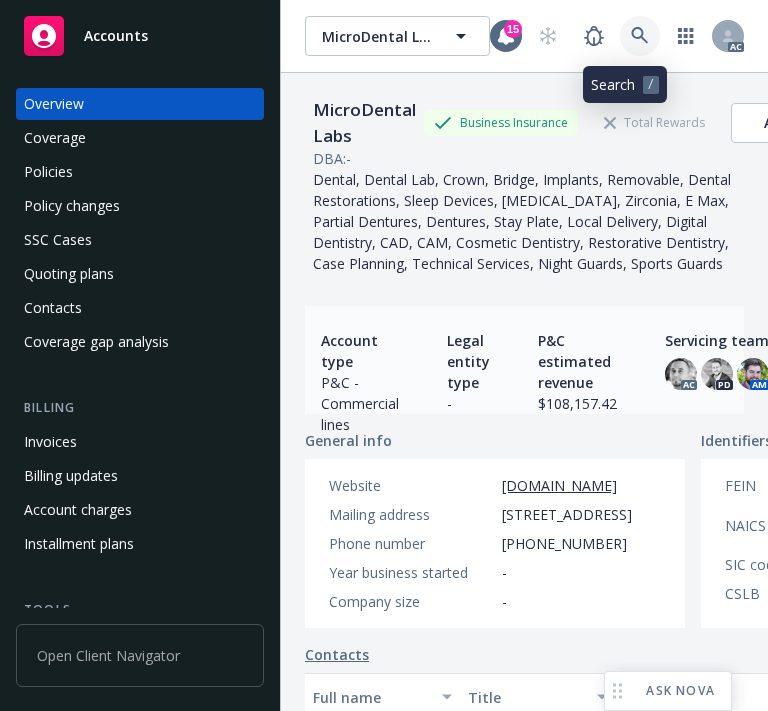 click 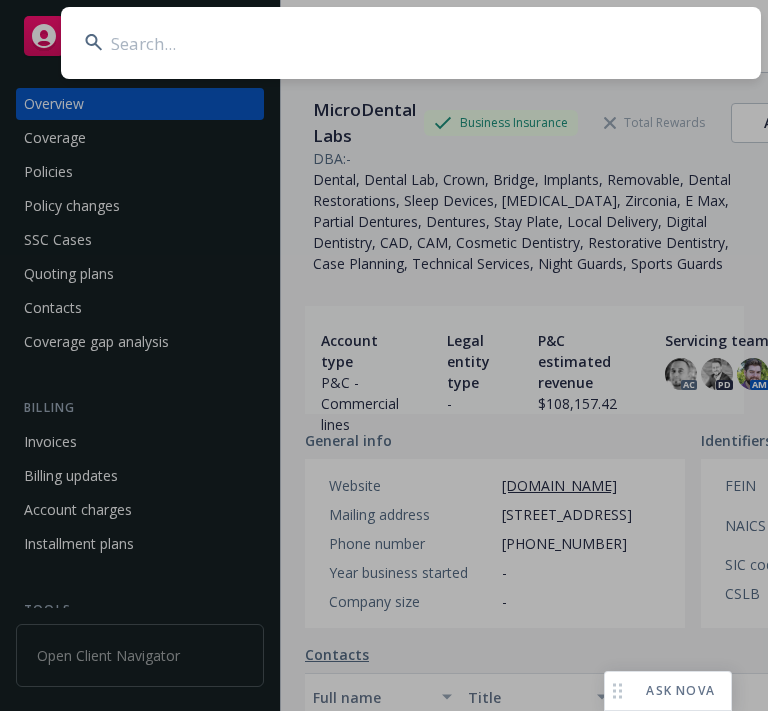 scroll, scrollTop: 0, scrollLeft: 0, axis: both 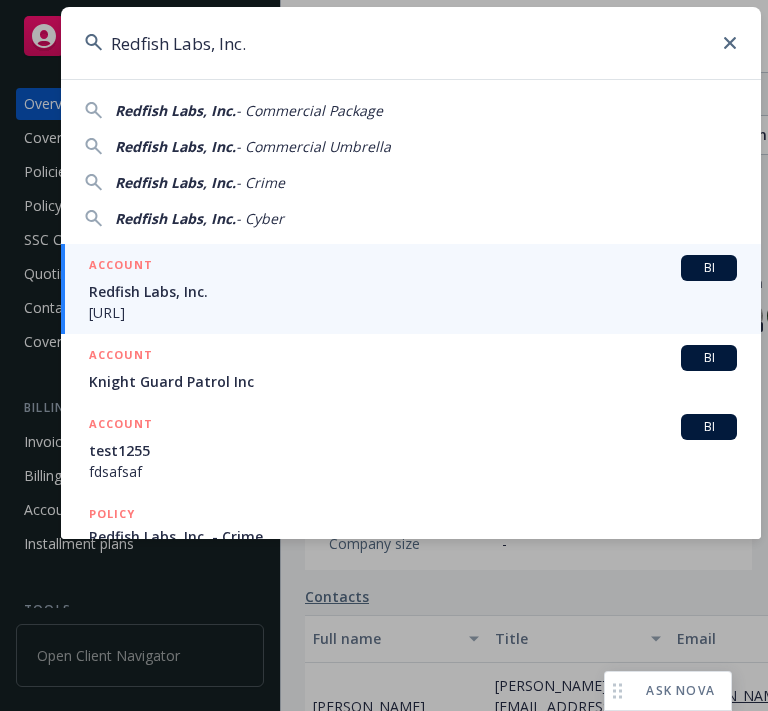 type on "Redfish Labs, Inc." 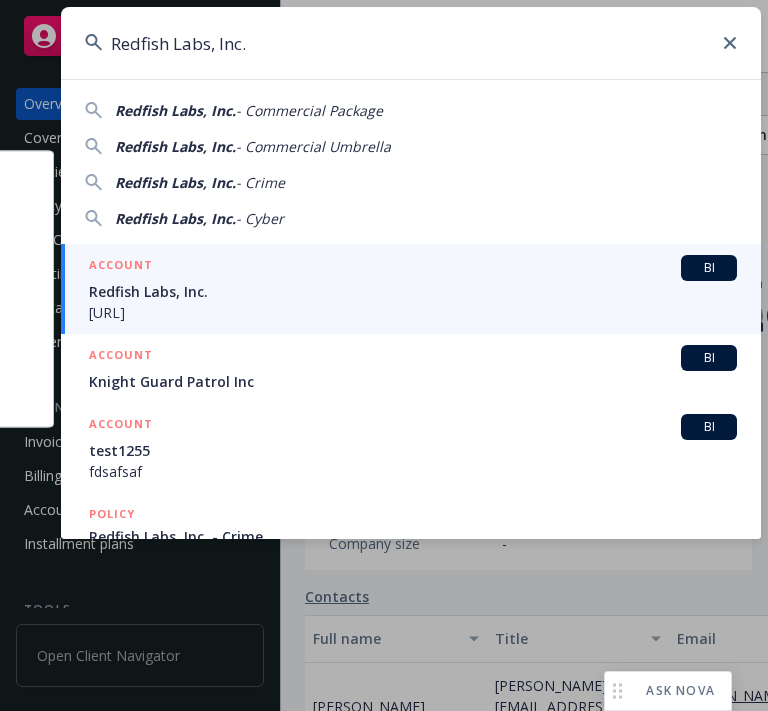 click on "[URL]" at bounding box center [413, 312] 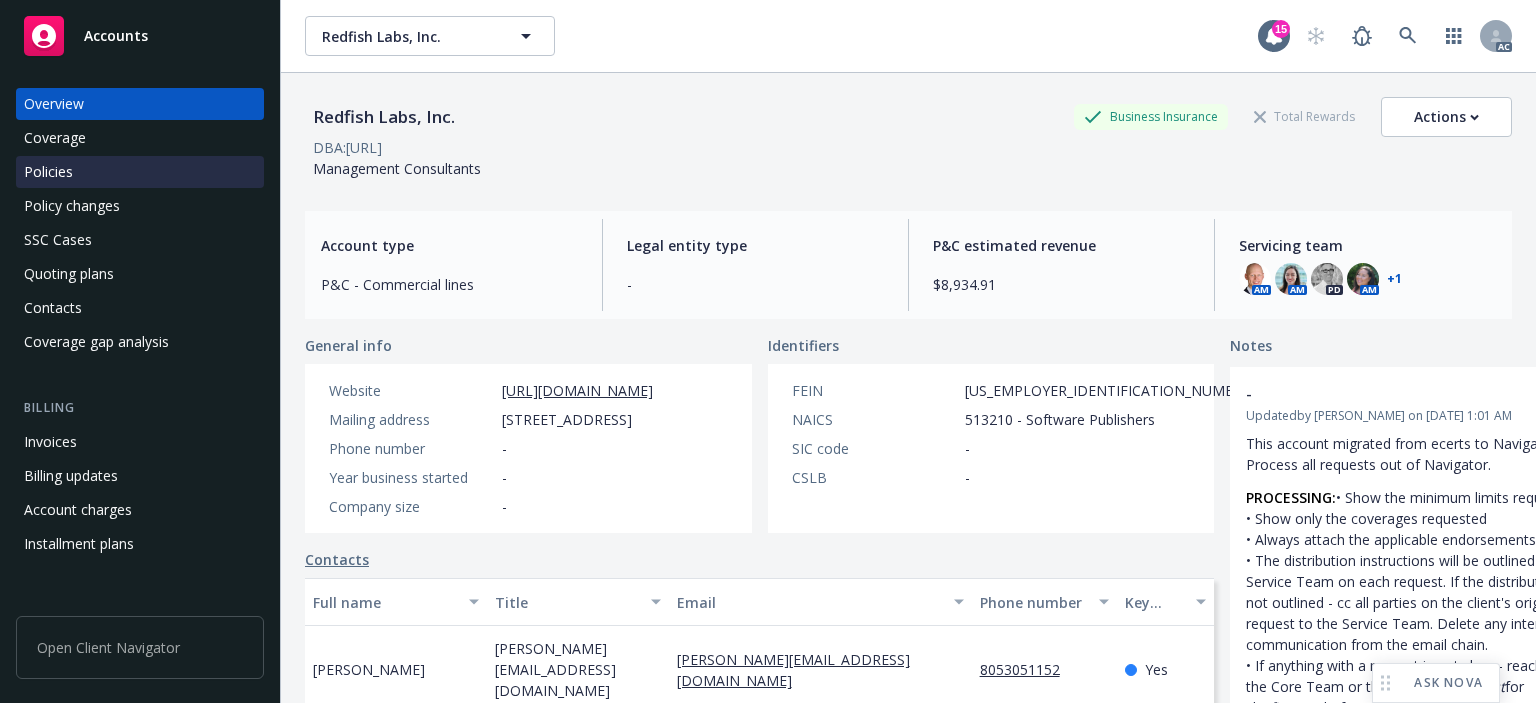 click on "Policies" at bounding box center (48, 172) 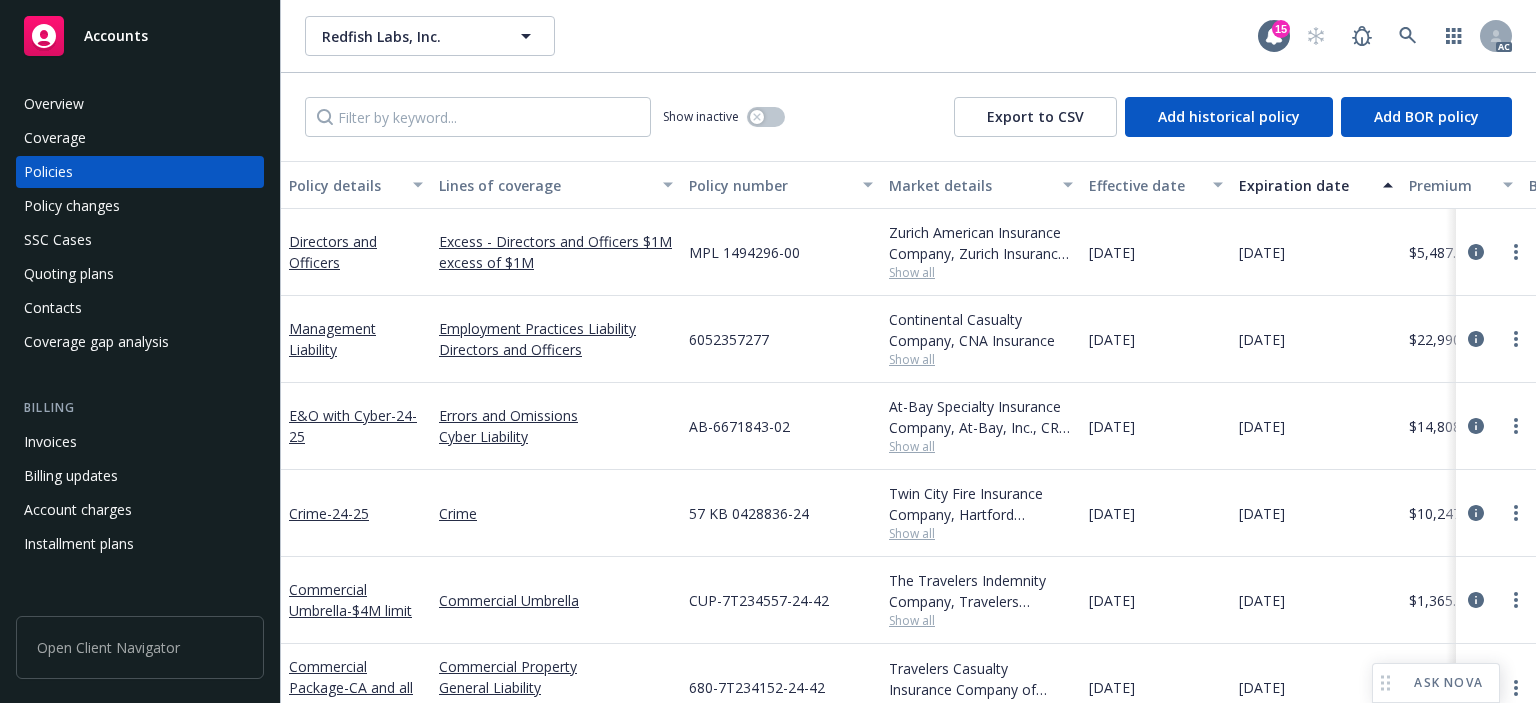click on "Effective date" at bounding box center [1145, 185] 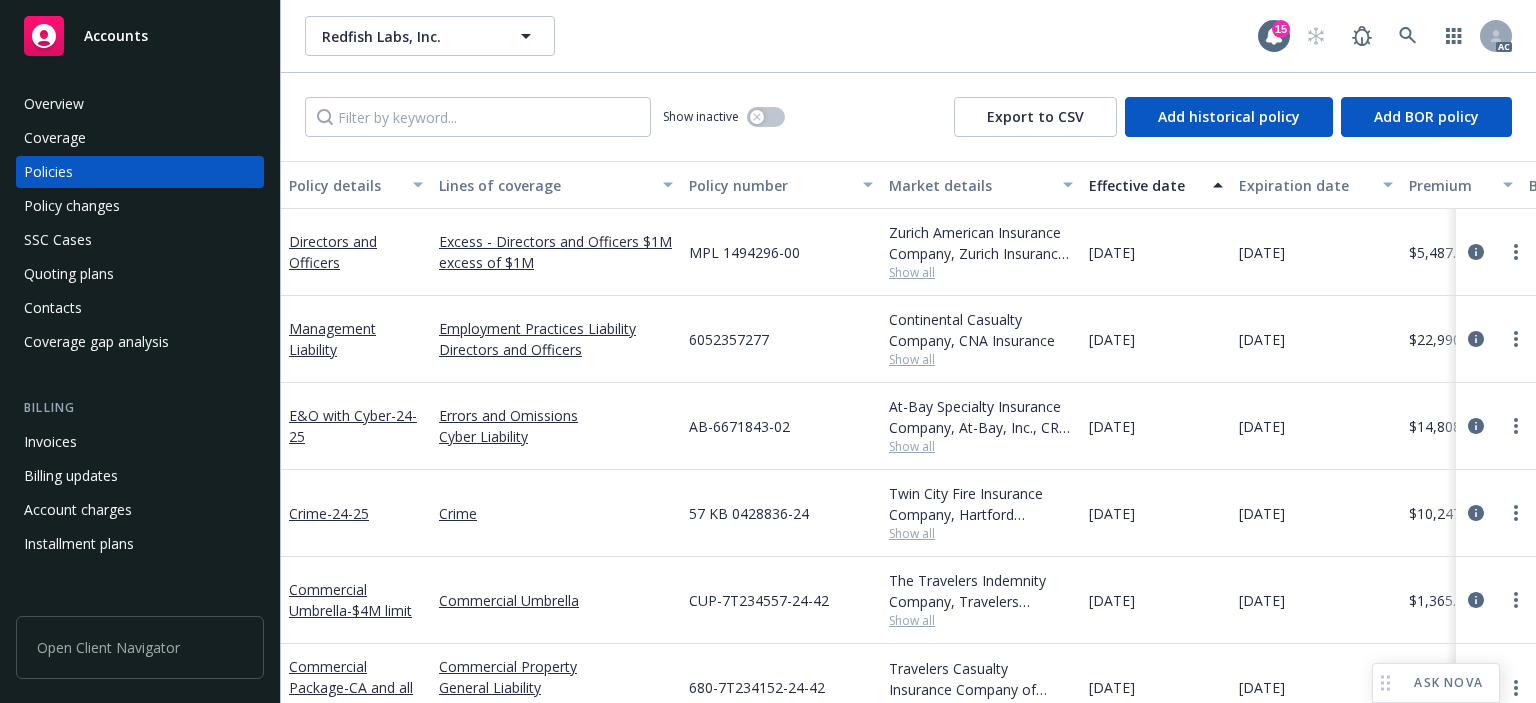 click on "Effective date" at bounding box center (1145, 185) 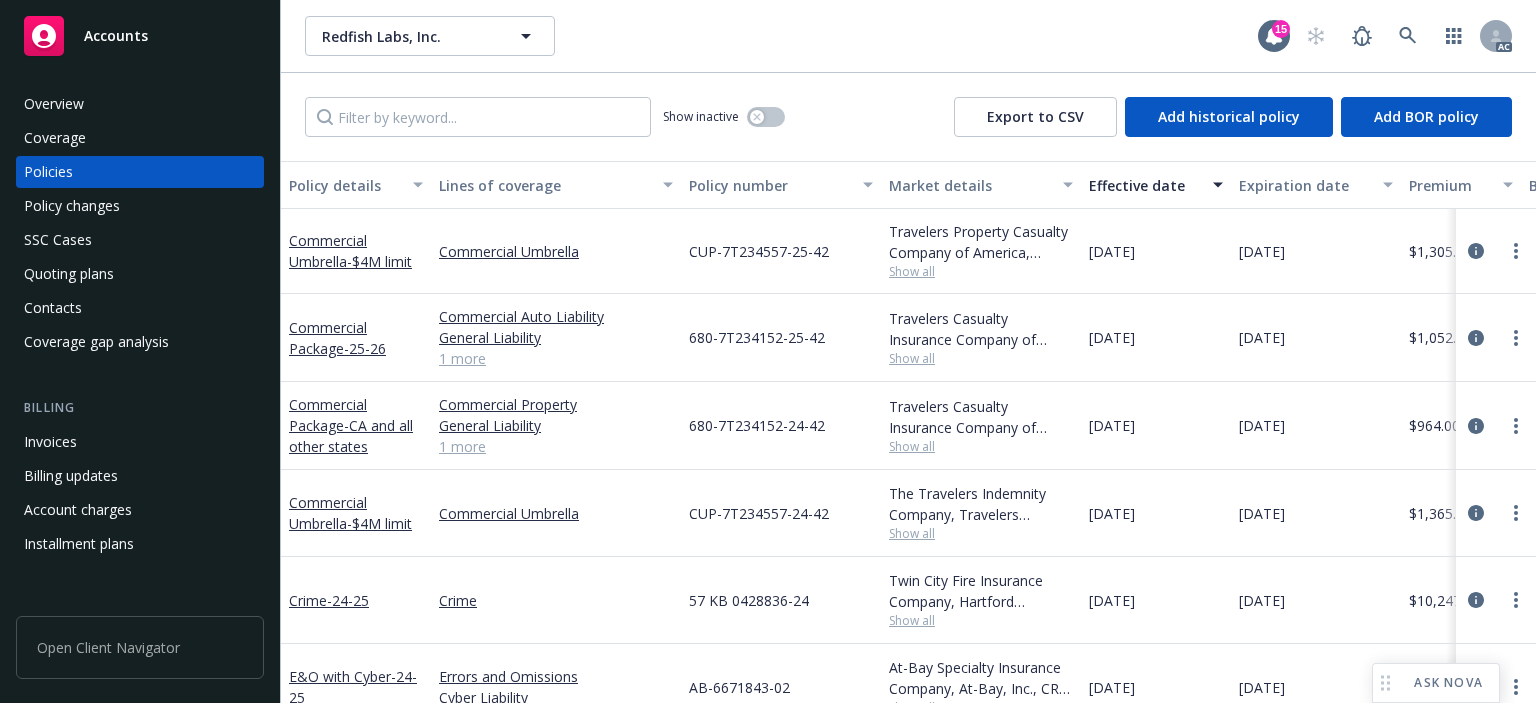 click on "680-7T234152-25-42" at bounding box center (757, 337) 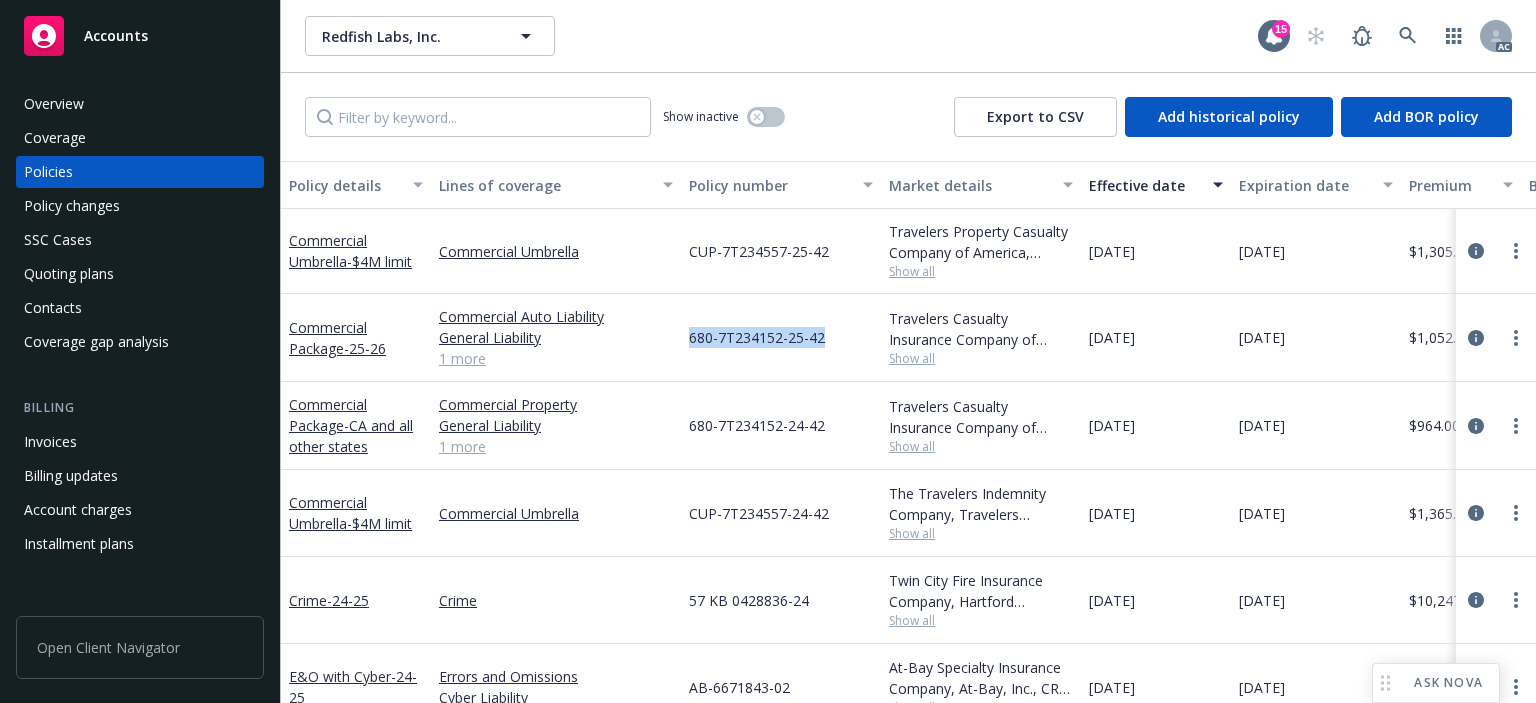 drag, startPoint x: 832, startPoint y: 343, endPoint x: 691, endPoint y: 335, distance: 141.22676 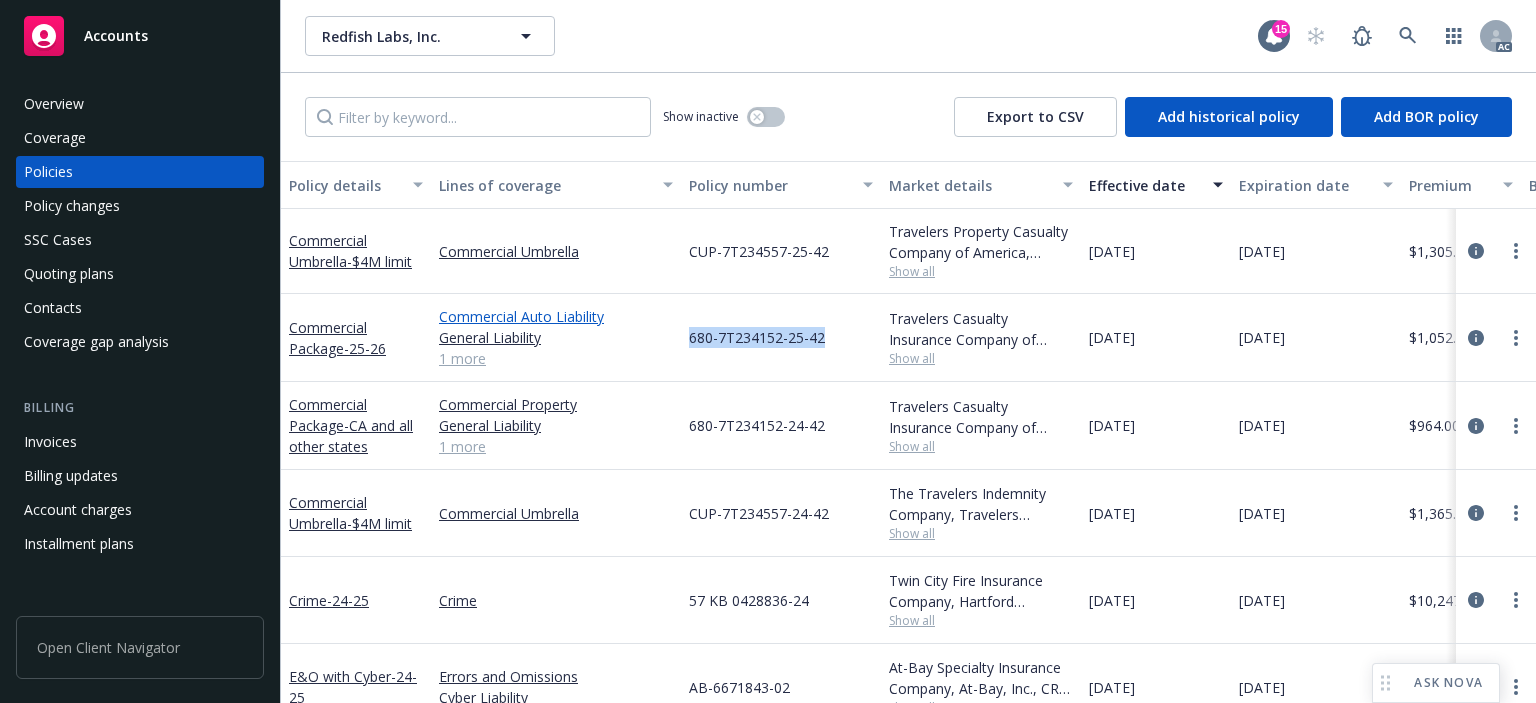 copy on "680-7T234152-25-42" 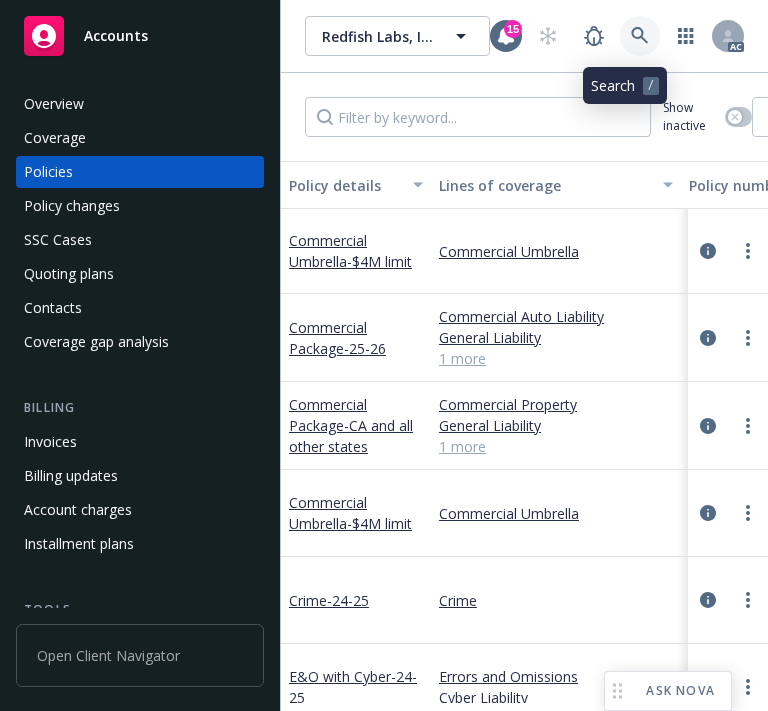 click 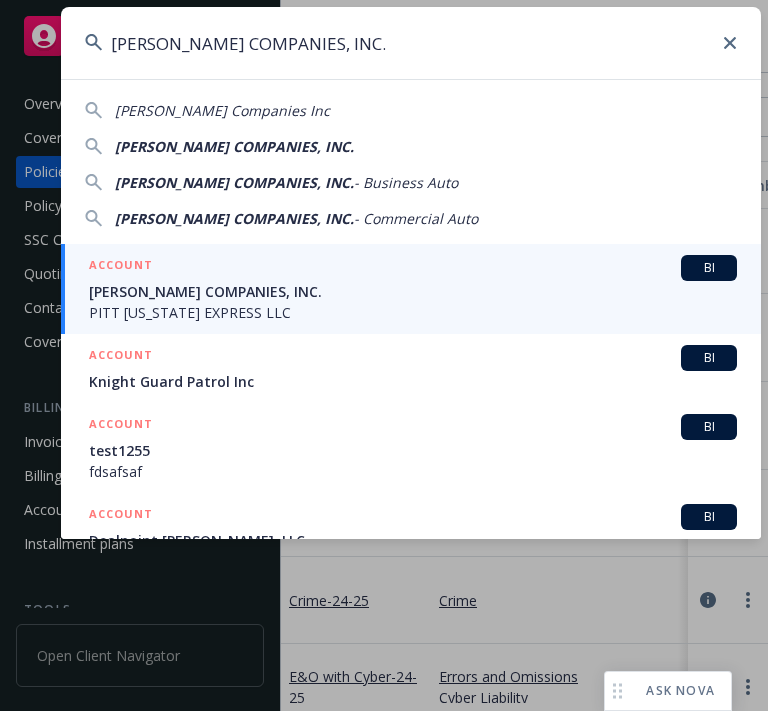 type on "[PERSON_NAME] COMPANIES, INC." 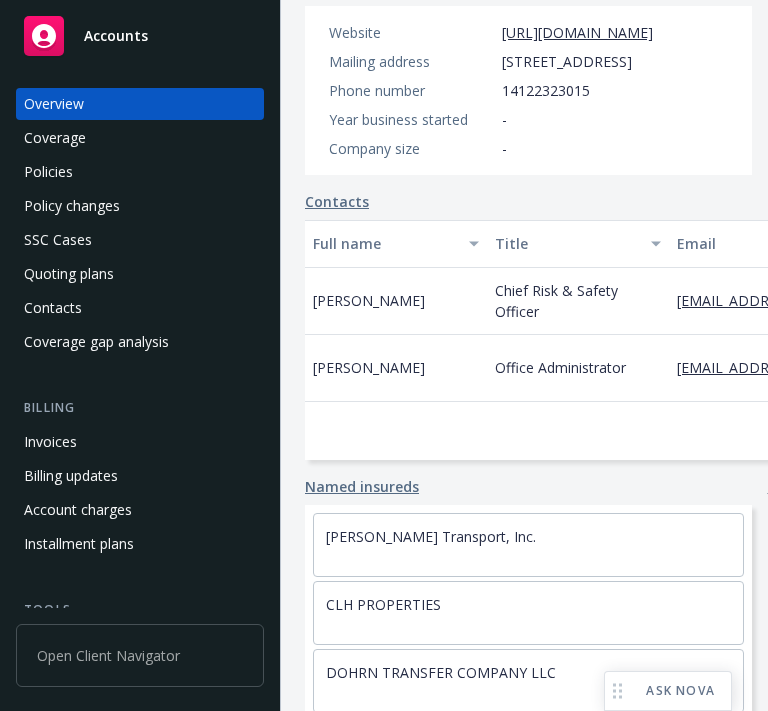 scroll, scrollTop: 400, scrollLeft: 0, axis: vertical 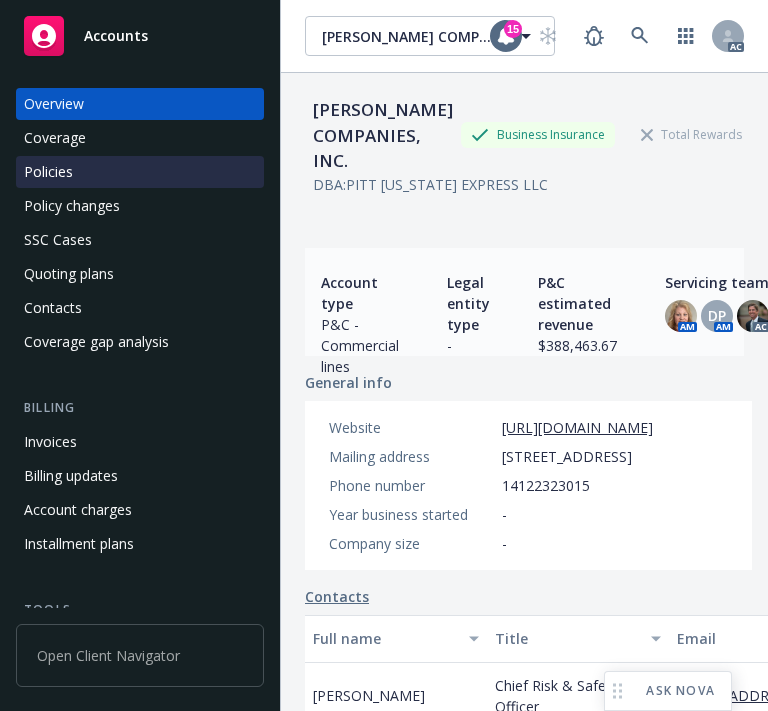 drag, startPoint x: 63, startPoint y: 170, endPoint x: 93, endPoint y: 155, distance: 33.54102 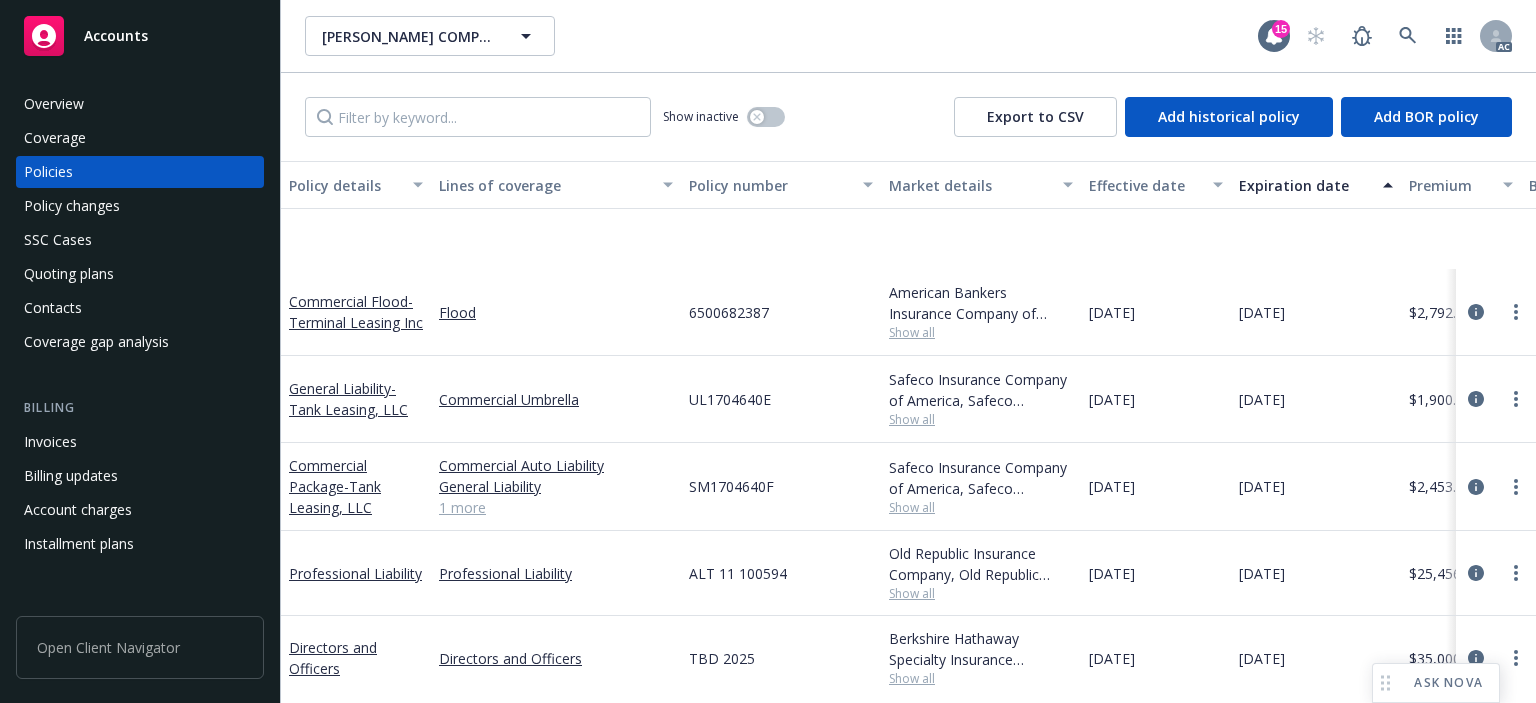 scroll, scrollTop: 2400, scrollLeft: 0, axis: vertical 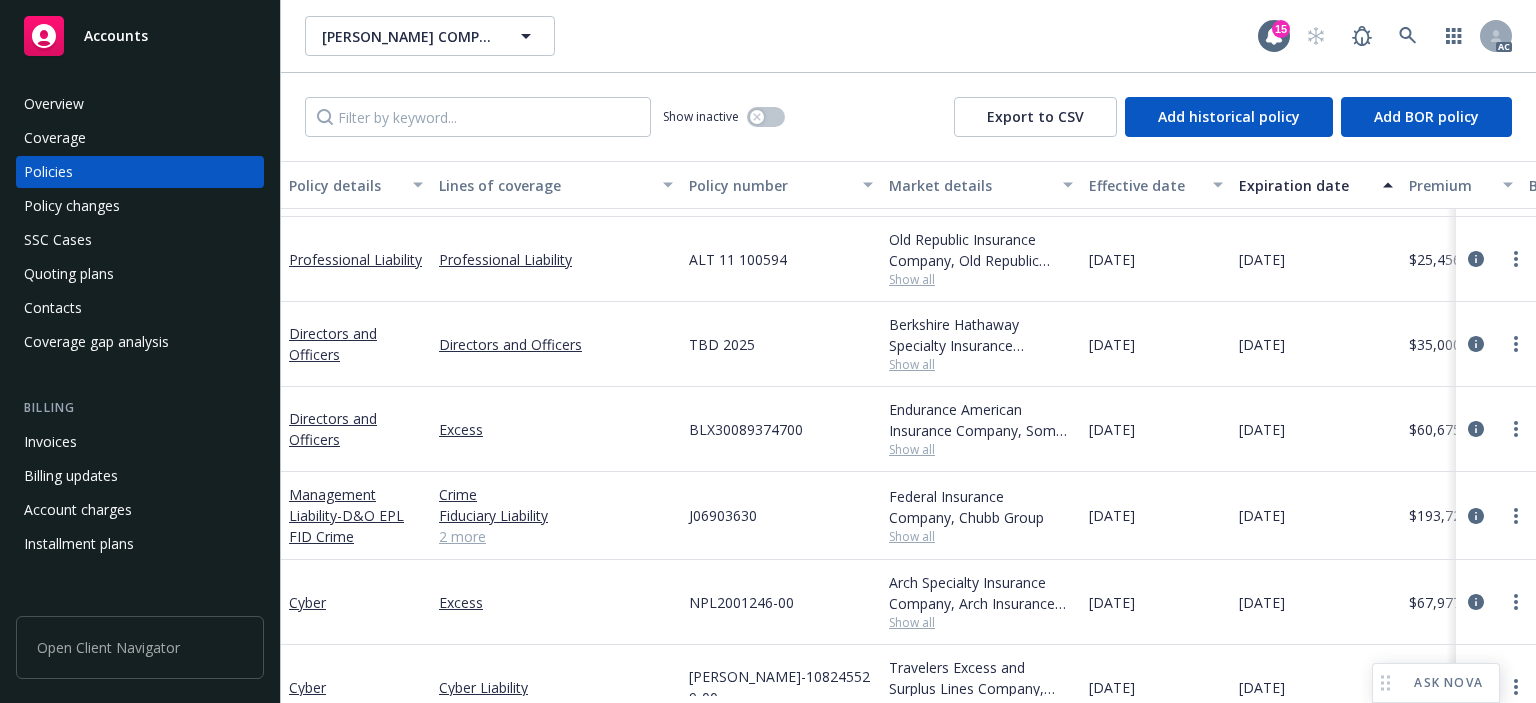 click on "Policy number" at bounding box center (770, 185) 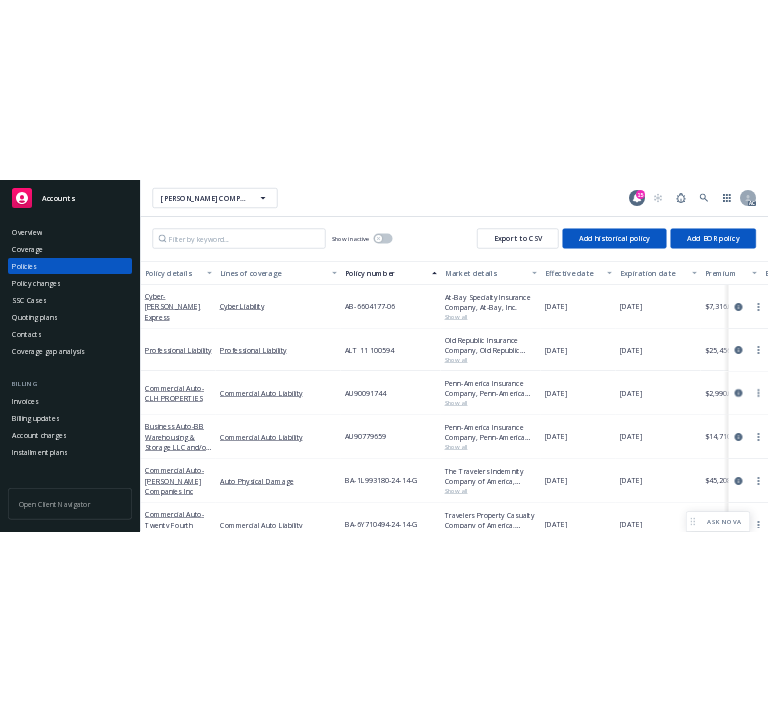 scroll, scrollTop: 0, scrollLeft: 0, axis: both 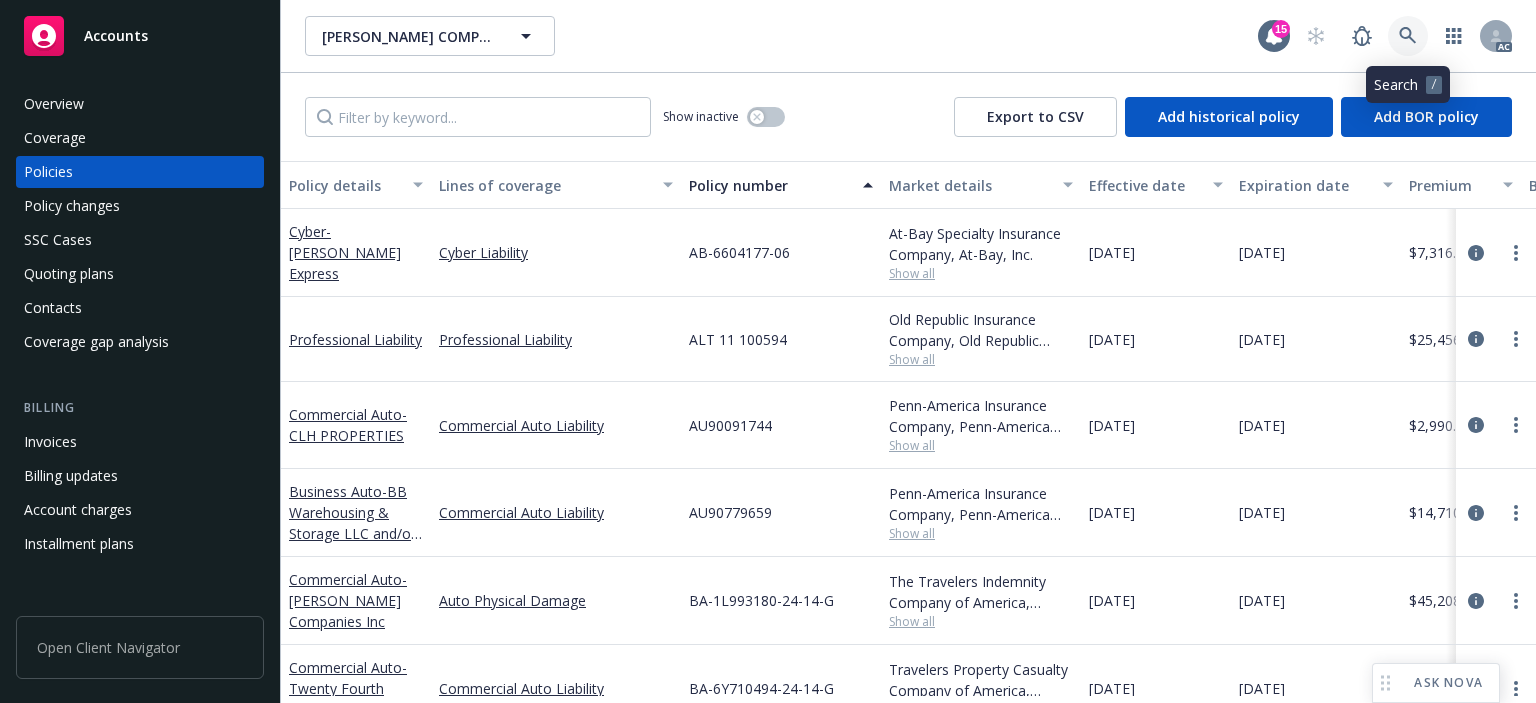 click at bounding box center (1408, 36) 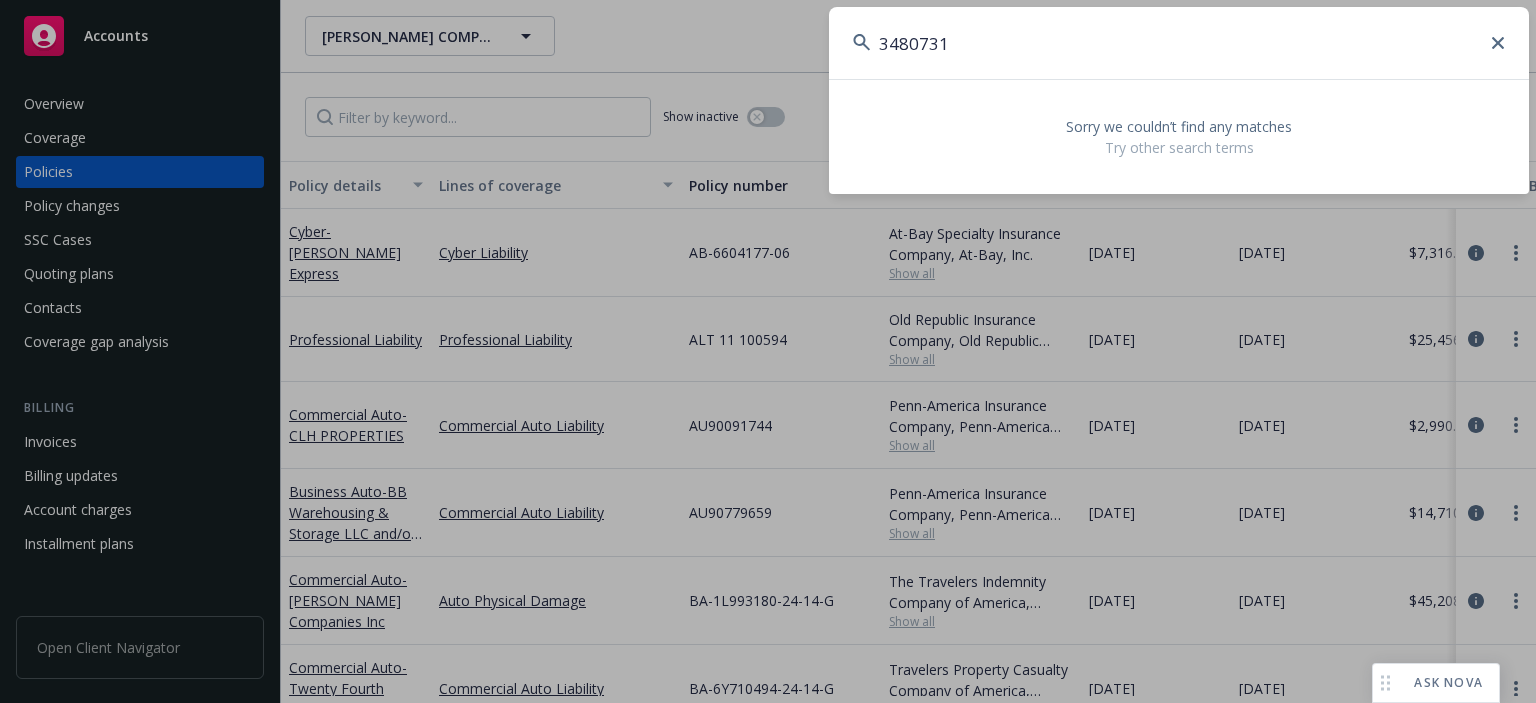 drag, startPoint x: 952, startPoint y: 39, endPoint x: 725, endPoint y: 55, distance: 227.56317 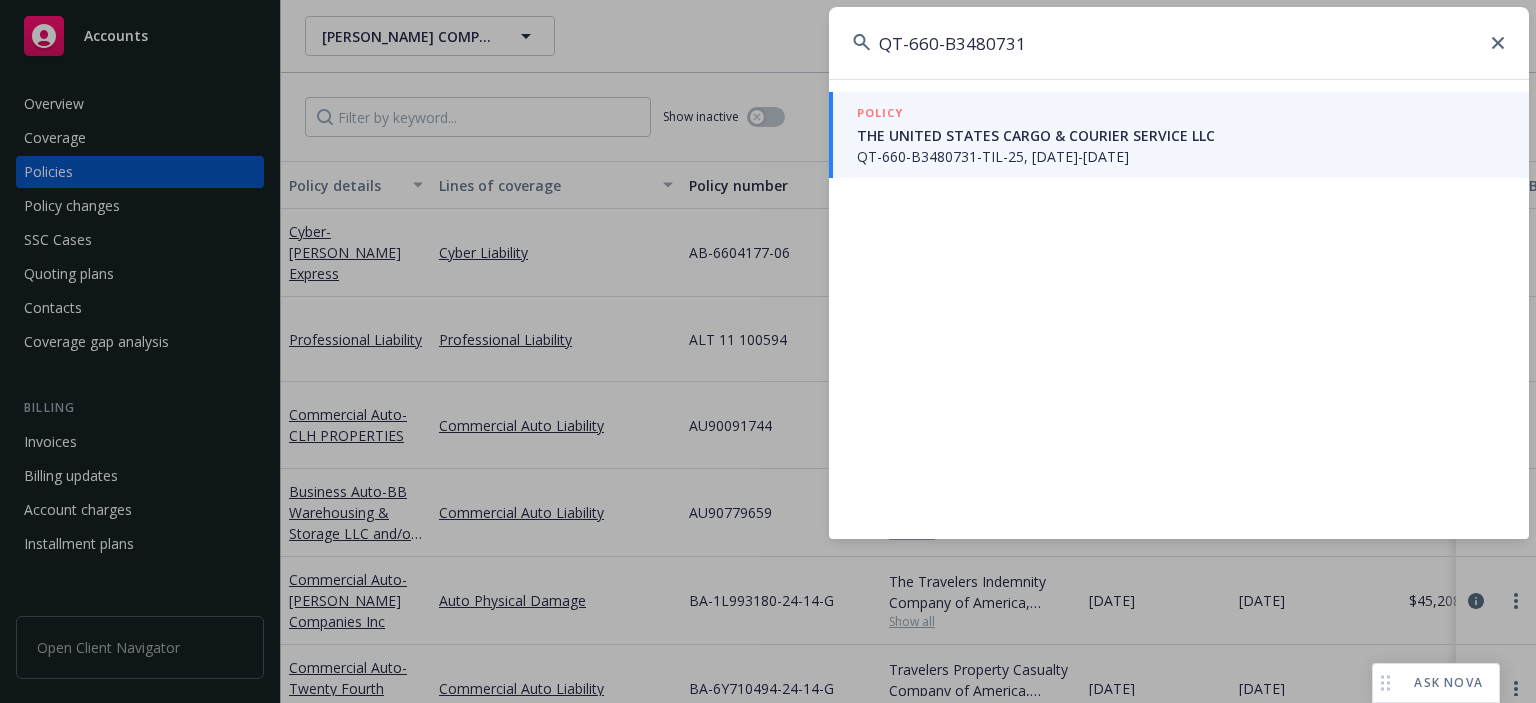 type on "QT-660-B3480731" 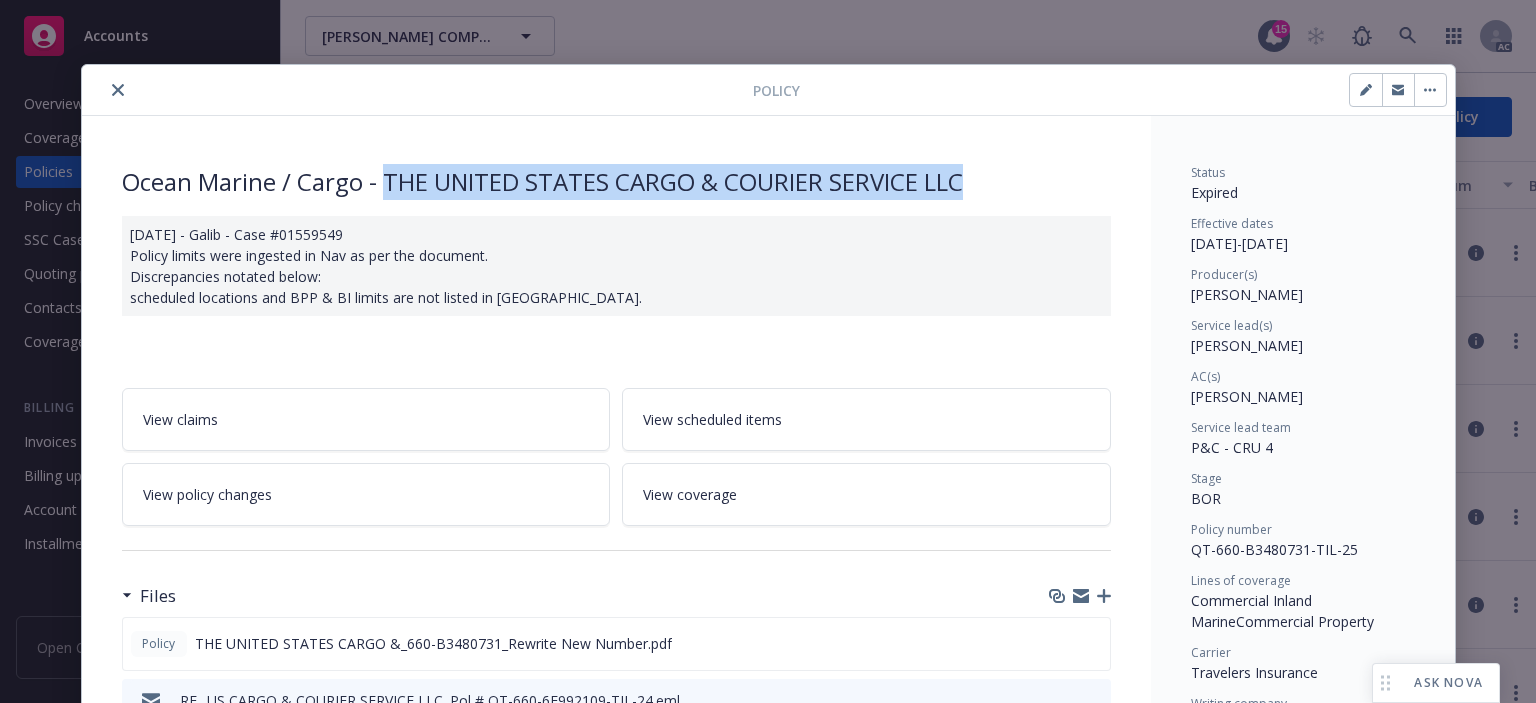 drag, startPoint x: 1013, startPoint y: 182, endPoint x: 382, endPoint y: 188, distance: 631.0285 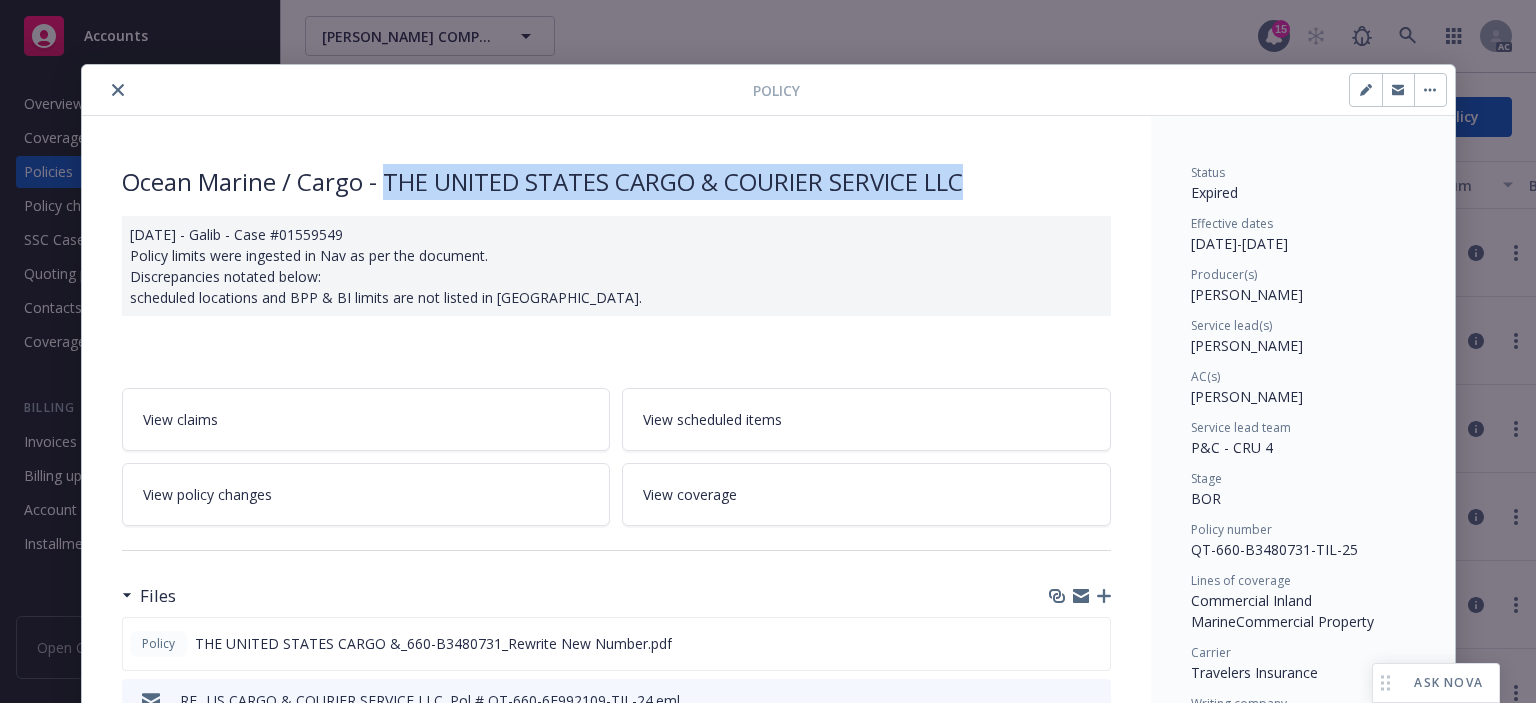 click on "Ocean Marine / Cargo   - THE UNITED STATES CARGO & COURIER SERVICE LLC" at bounding box center [616, 182] 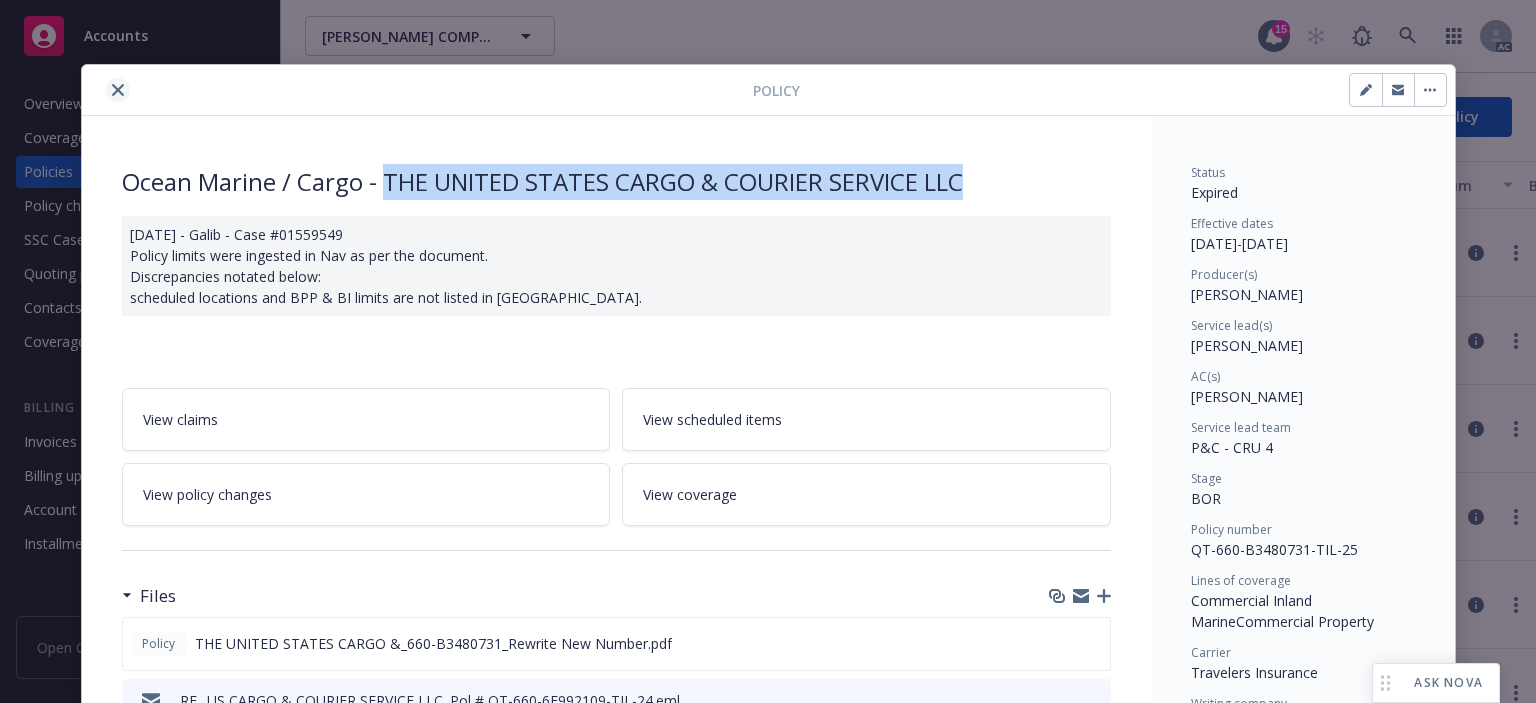 click 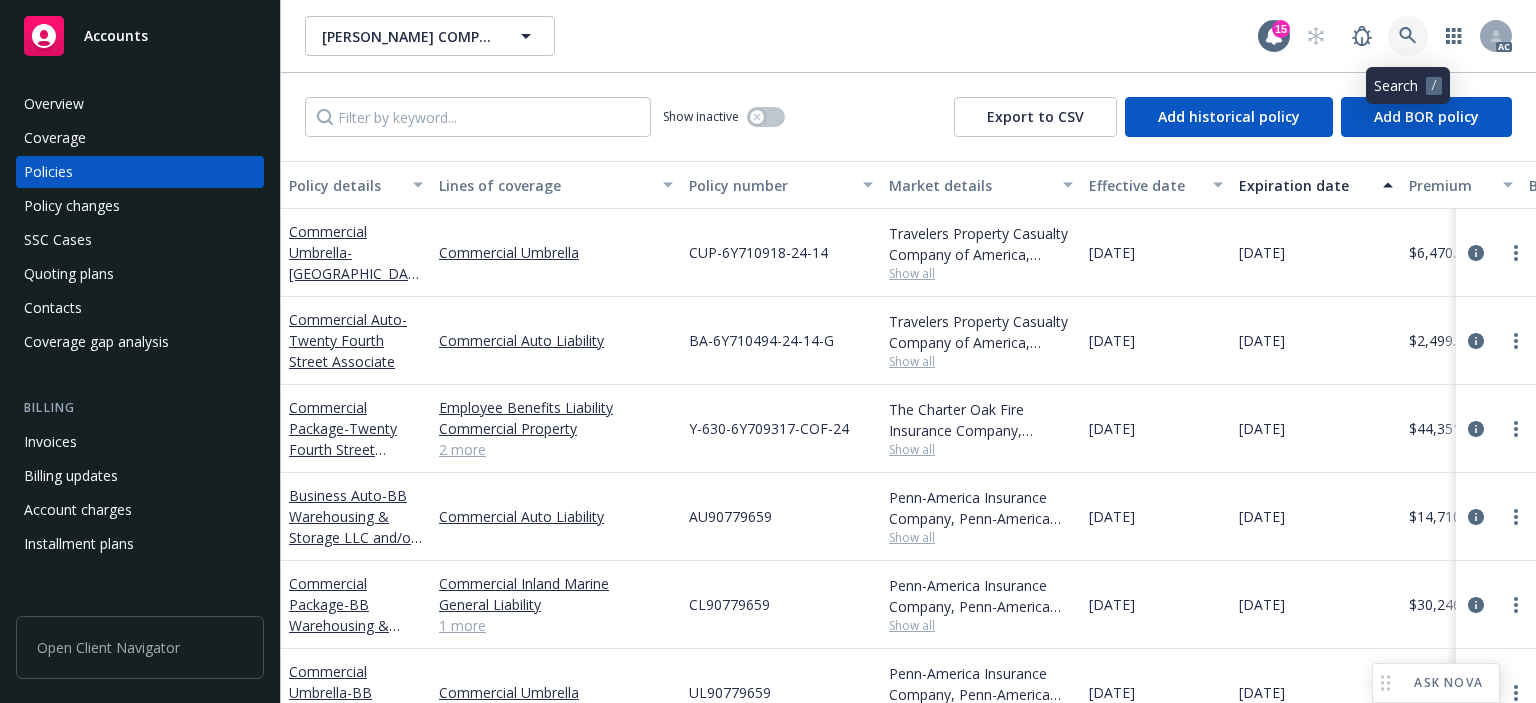 click 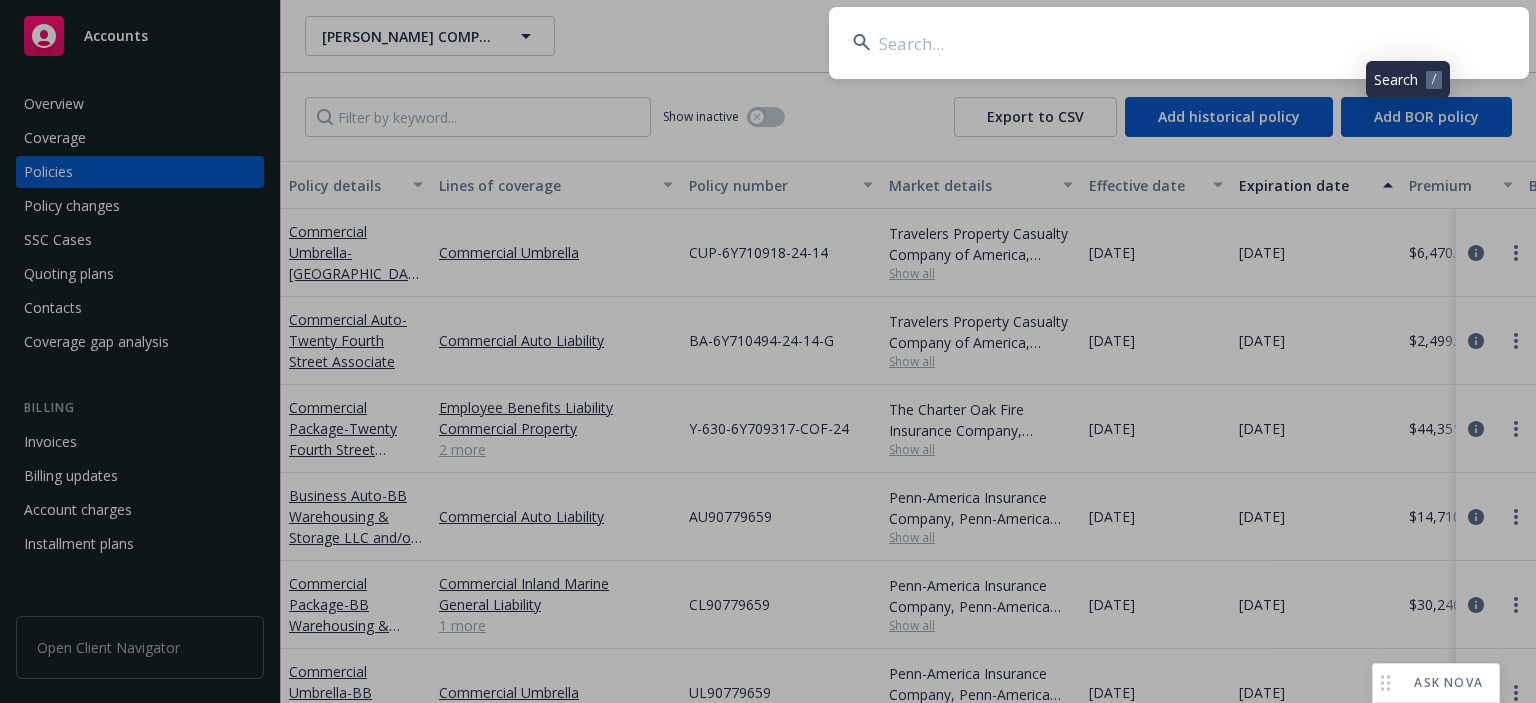 type on "THE UNITED STATES CARGO & COURIER SERVICE LLC" 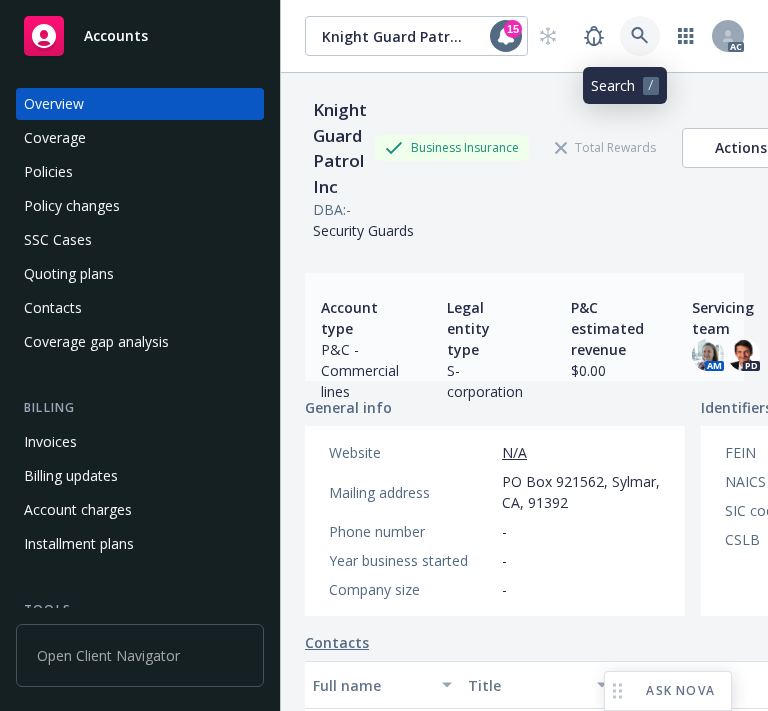 click 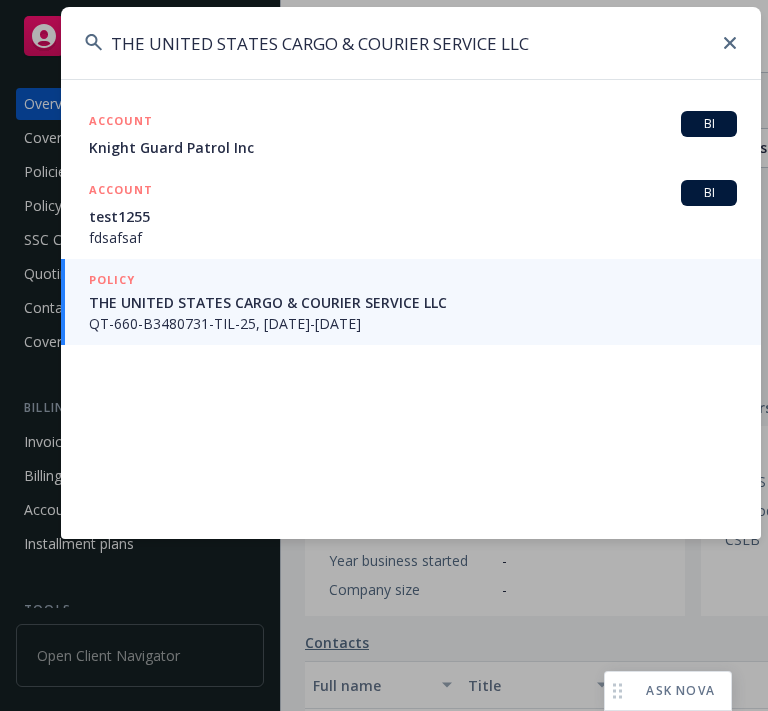 type on "THE UNITED STATES CARGO & COURIER SERVICE LLC" 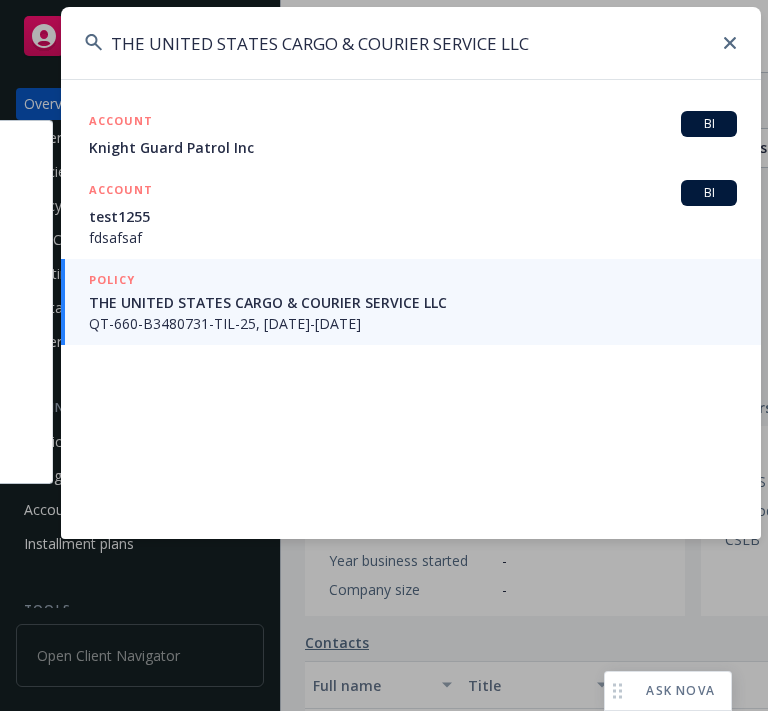 click on "THE UNITED STATES CARGO & COURIER SERVICE LLC" at bounding box center (413, 302) 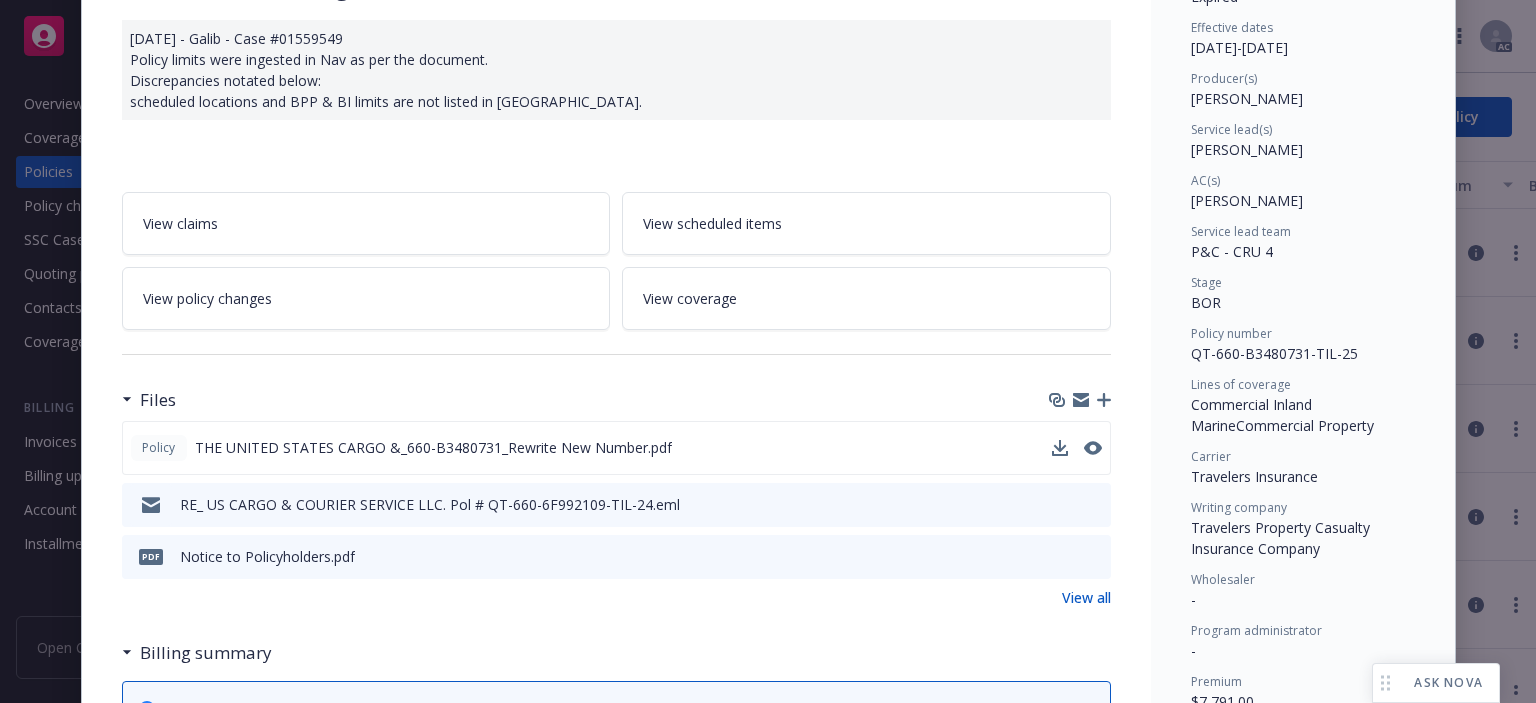 scroll, scrollTop: 360, scrollLeft: 0, axis: vertical 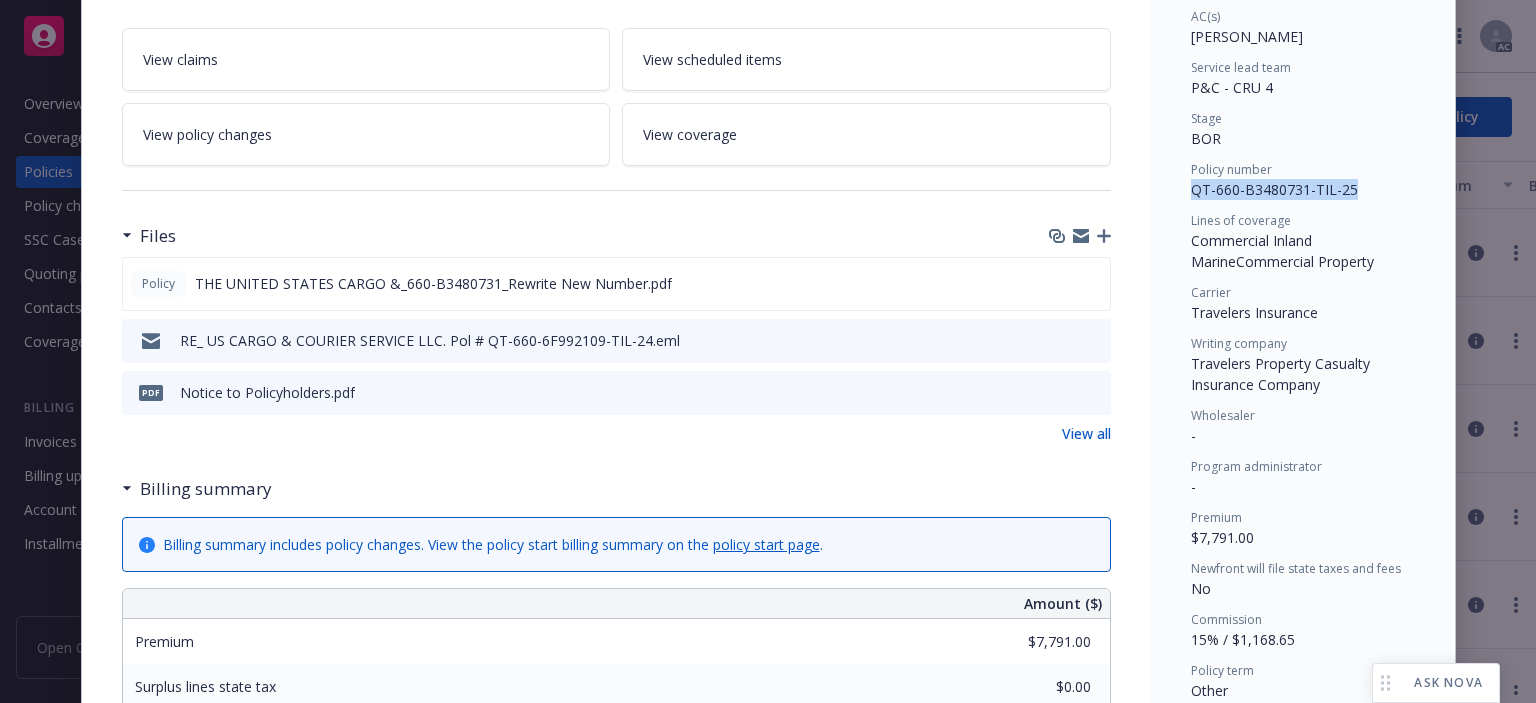 drag, startPoint x: 1366, startPoint y: 195, endPoint x: 1176, endPoint y: 207, distance: 190.37857 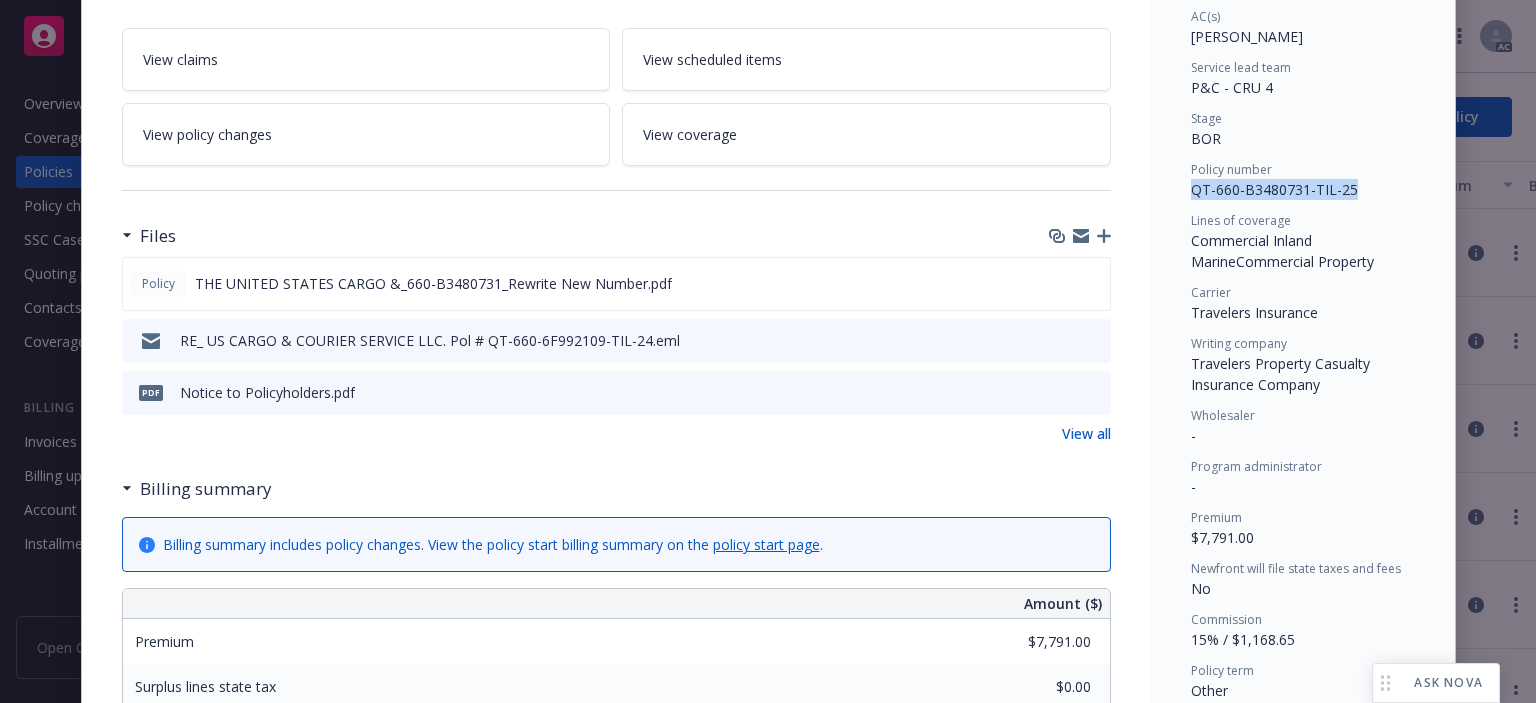 click on "Status Expired Effective dates [DATE]  -  [DATE] Producer(s) [PERSON_NAME] Service lead(s) [PERSON_NAME] AC(s) [PERSON_NAME] Service lead team P&C - CRU 4 Stage BOR Policy number QT-660-B3480731-TIL-25 Lines of coverage Commercial Inland Marine Commercial Property Carrier Travelers Insurance Writing company Travelers Property Casualty Insurance Company Wholesaler - Program administrator - Premium $7,791.00 Newfront will file state taxes and fees No Commission 15% / $1,168.65 Policy term Other Carrier payment status - Client payment status -" at bounding box center (1303, 303) 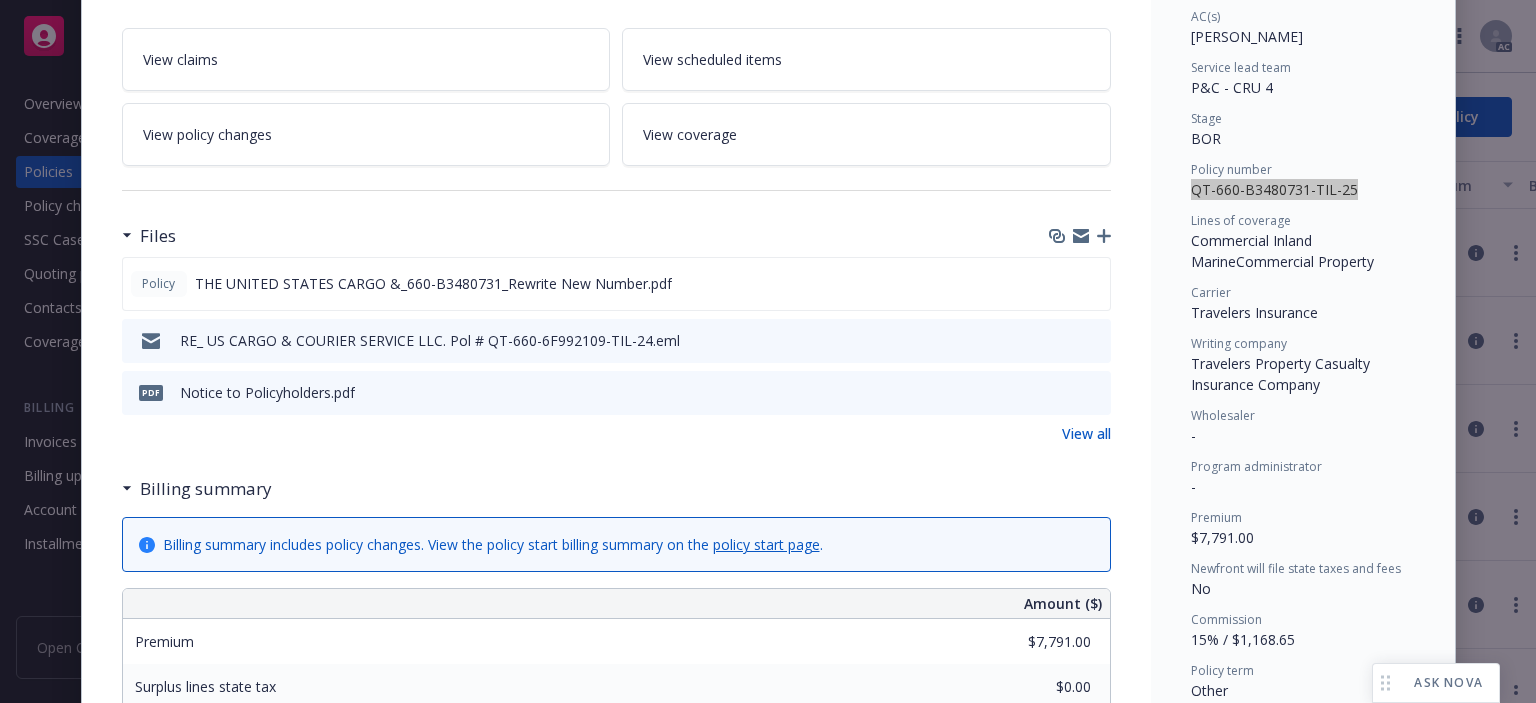 click on "Policy number QT-660-B3480731-TIL-25" at bounding box center (1303, 180) 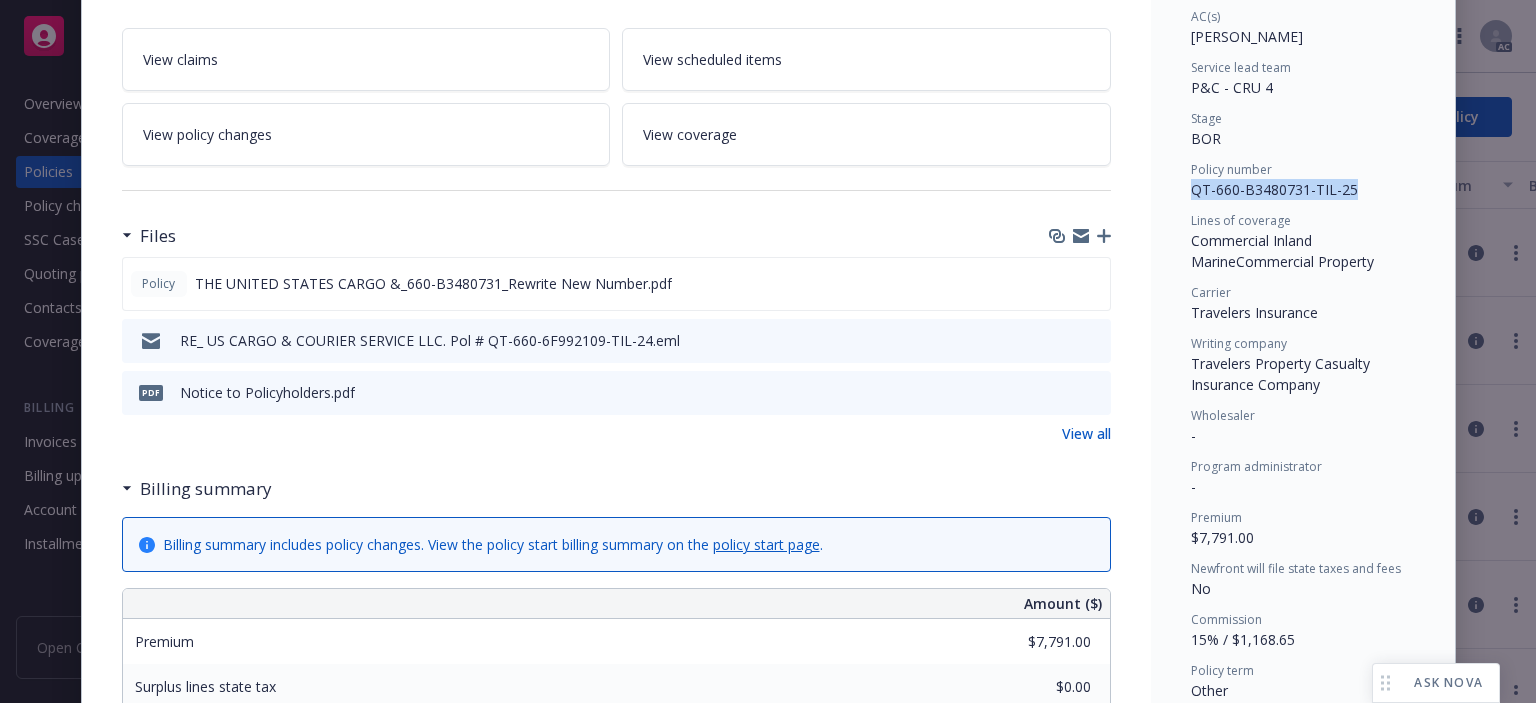 drag, startPoint x: 1362, startPoint y: 191, endPoint x: 1179, endPoint y: 192, distance: 183.00273 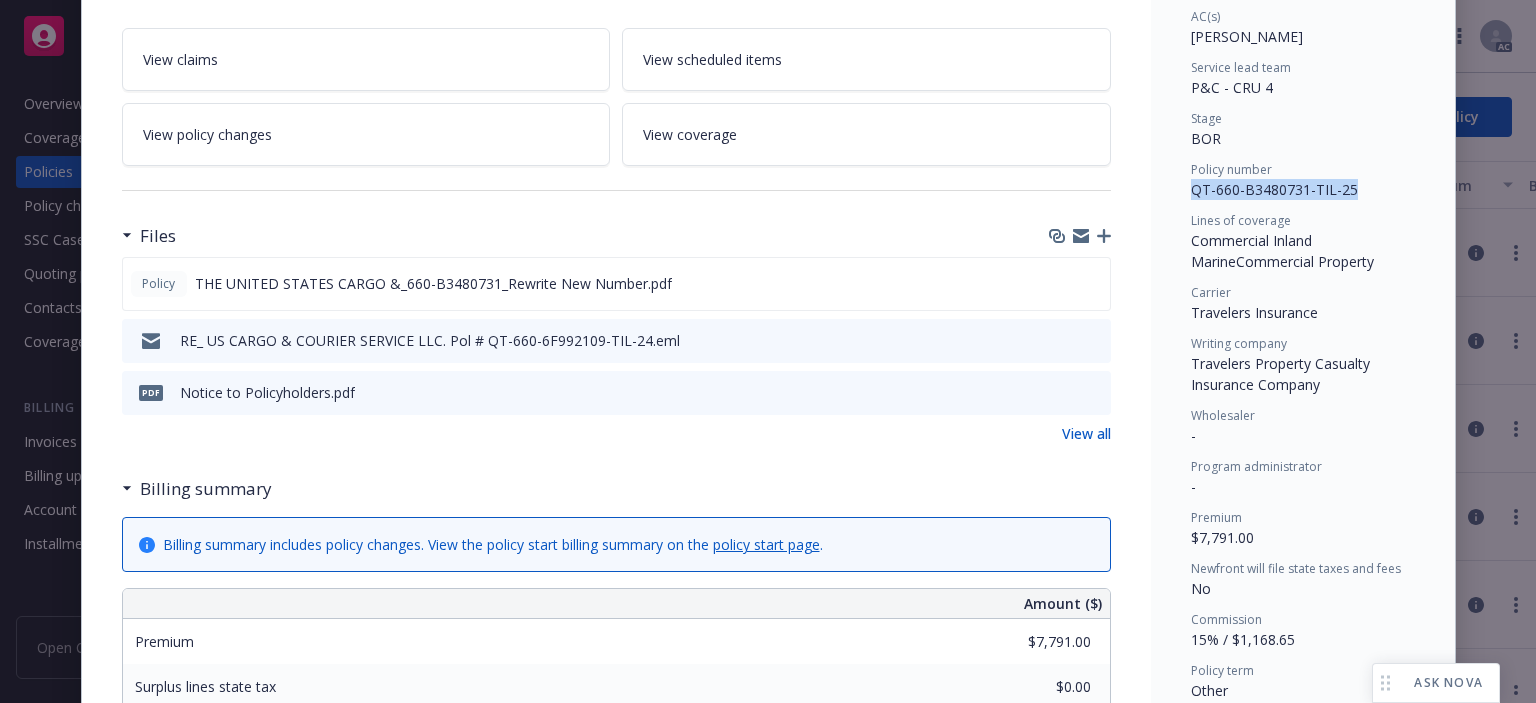 click on "Status Expired Effective dates [DATE]  -  [DATE] Producer(s) [PERSON_NAME] Service lead(s) [PERSON_NAME] AC(s) [PERSON_NAME] Service lead team P&C - CRU 4 Stage BOR Policy number QT-660-B3480731-TIL-25 Lines of coverage Commercial Inland Marine Commercial Property Carrier Travelers Insurance Writing company Travelers Property Casualty Insurance Company Wholesaler - Program administrator - Premium $7,791.00 Newfront will file state taxes and fees No Commission 15% / $1,168.65 Policy term Other Carrier payment status - Client payment status -" at bounding box center [1303, 614] 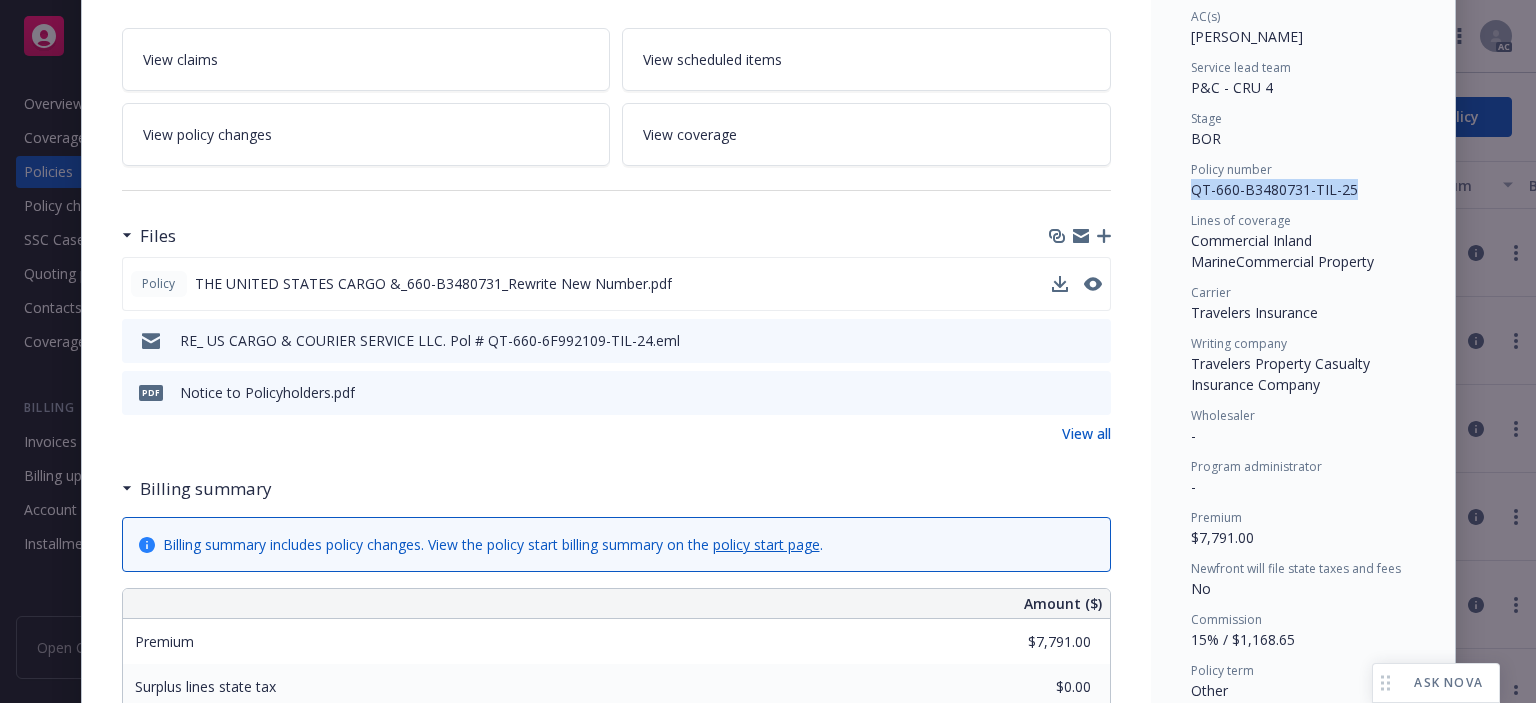 copy on "QT-660-B3480731-TIL-25" 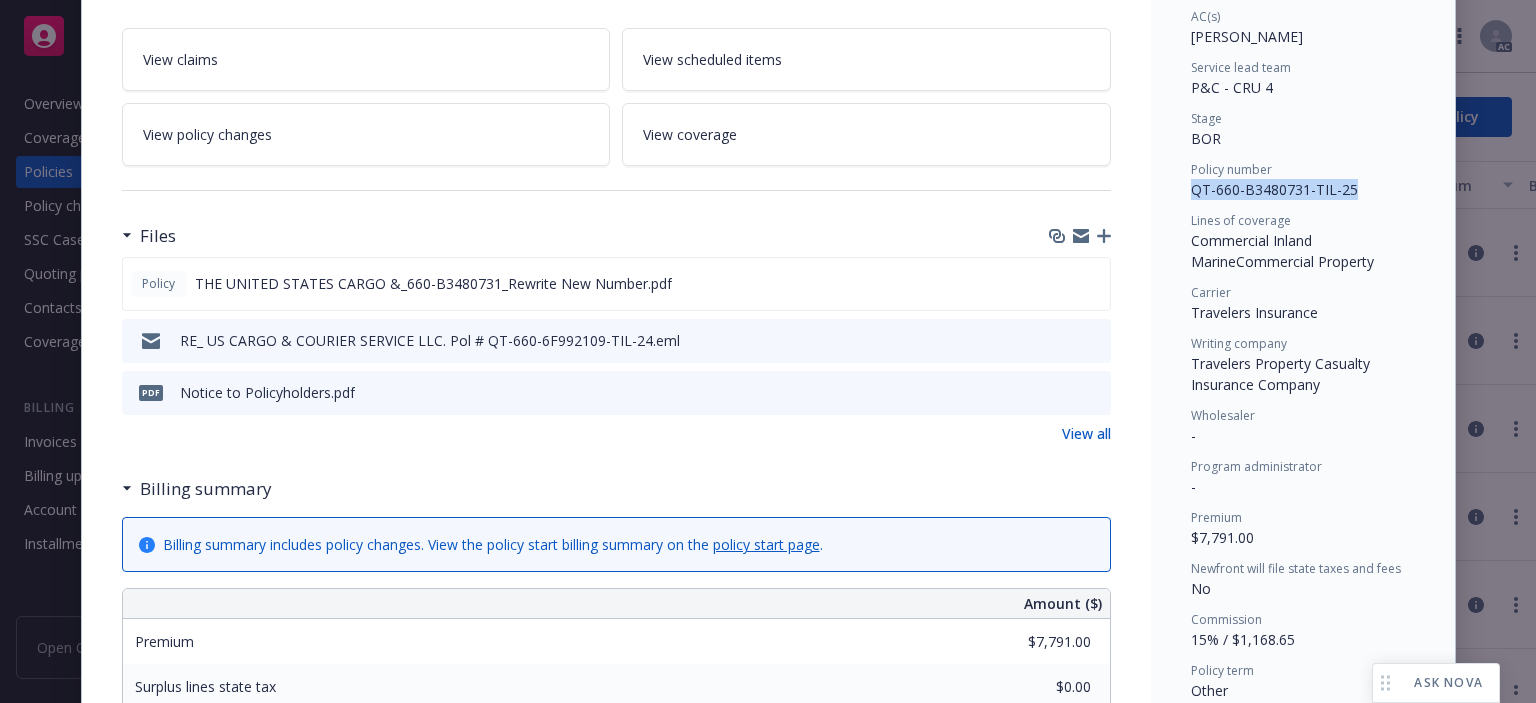 scroll, scrollTop: 0, scrollLeft: 0, axis: both 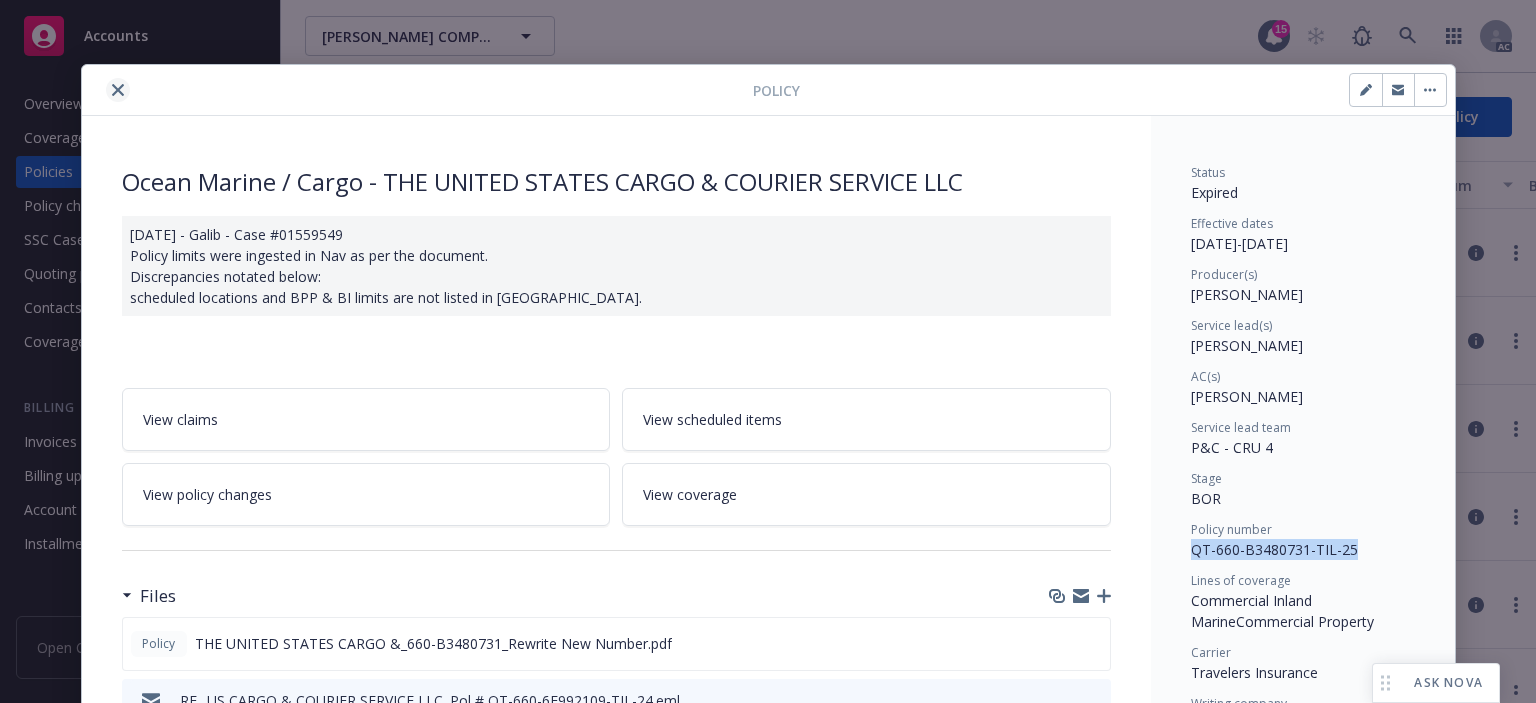 drag, startPoint x: 112, startPoint y: 87, endPoint x: 219, endPoint y: 81, distance: 107.16809 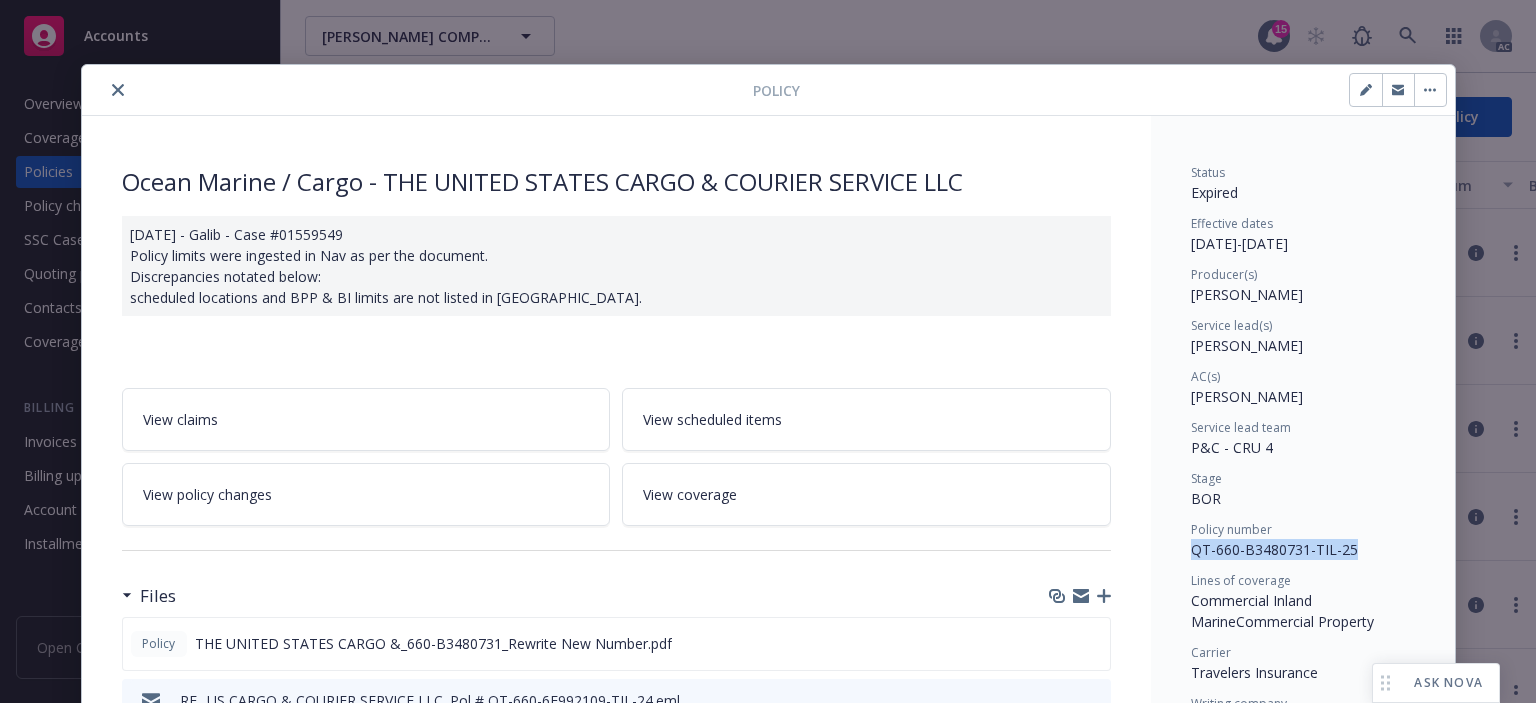 click 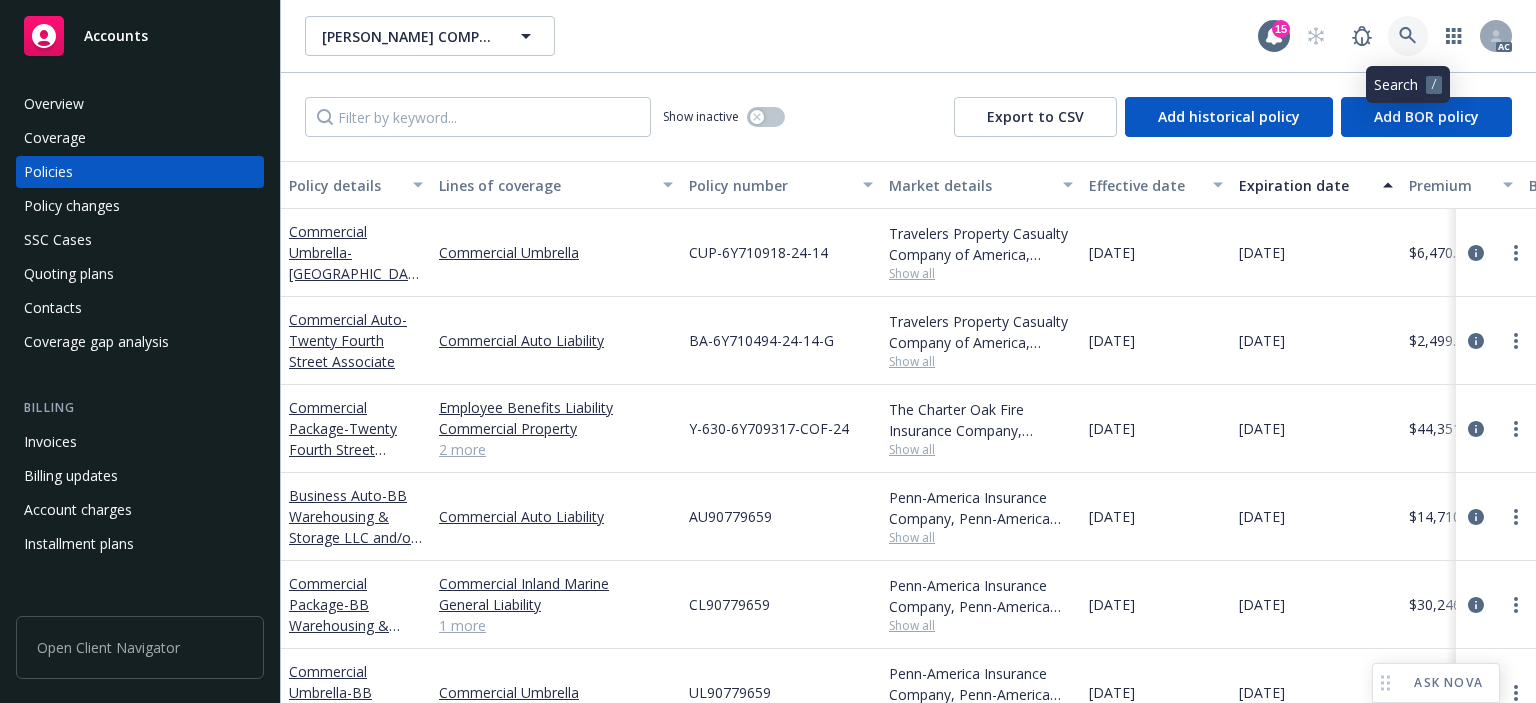 click 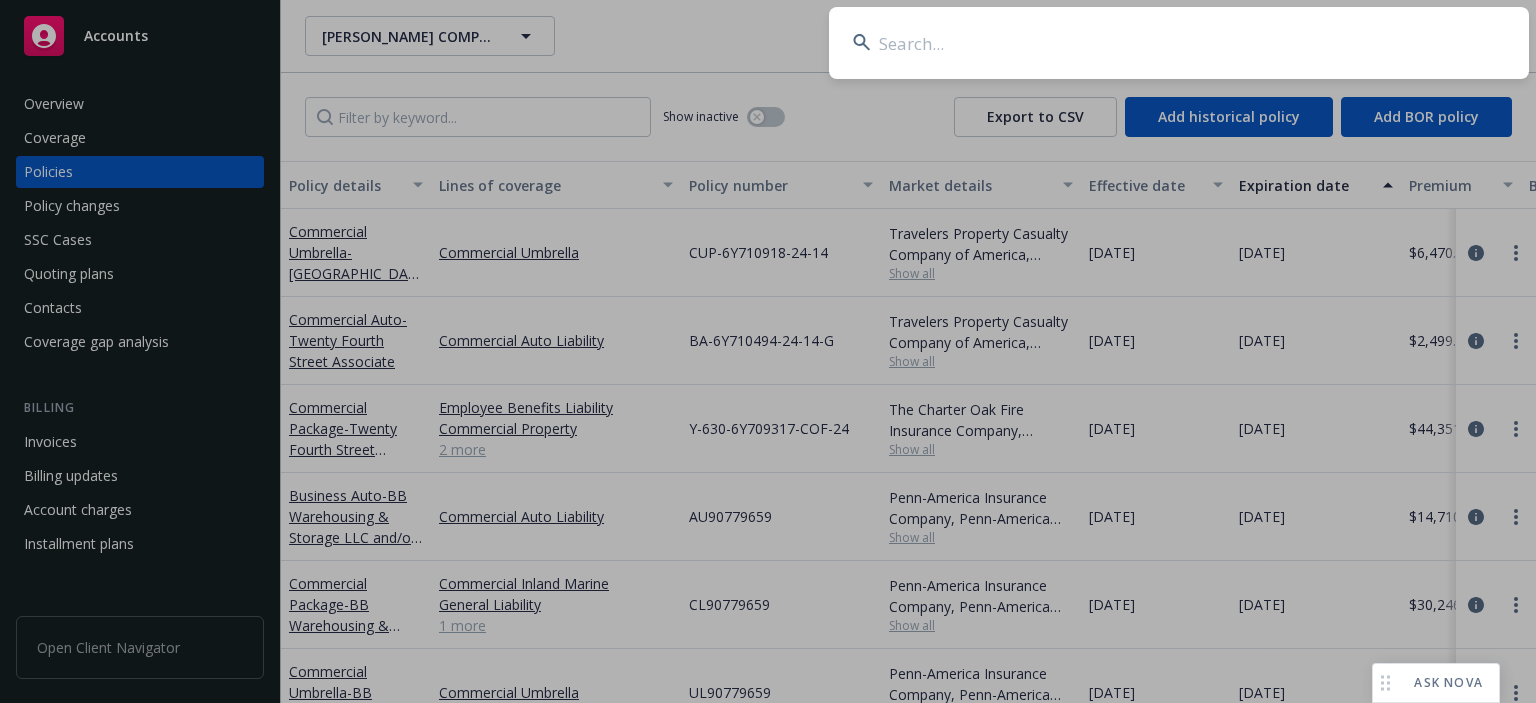 type on "QT-660-B3480731-TIL-25" 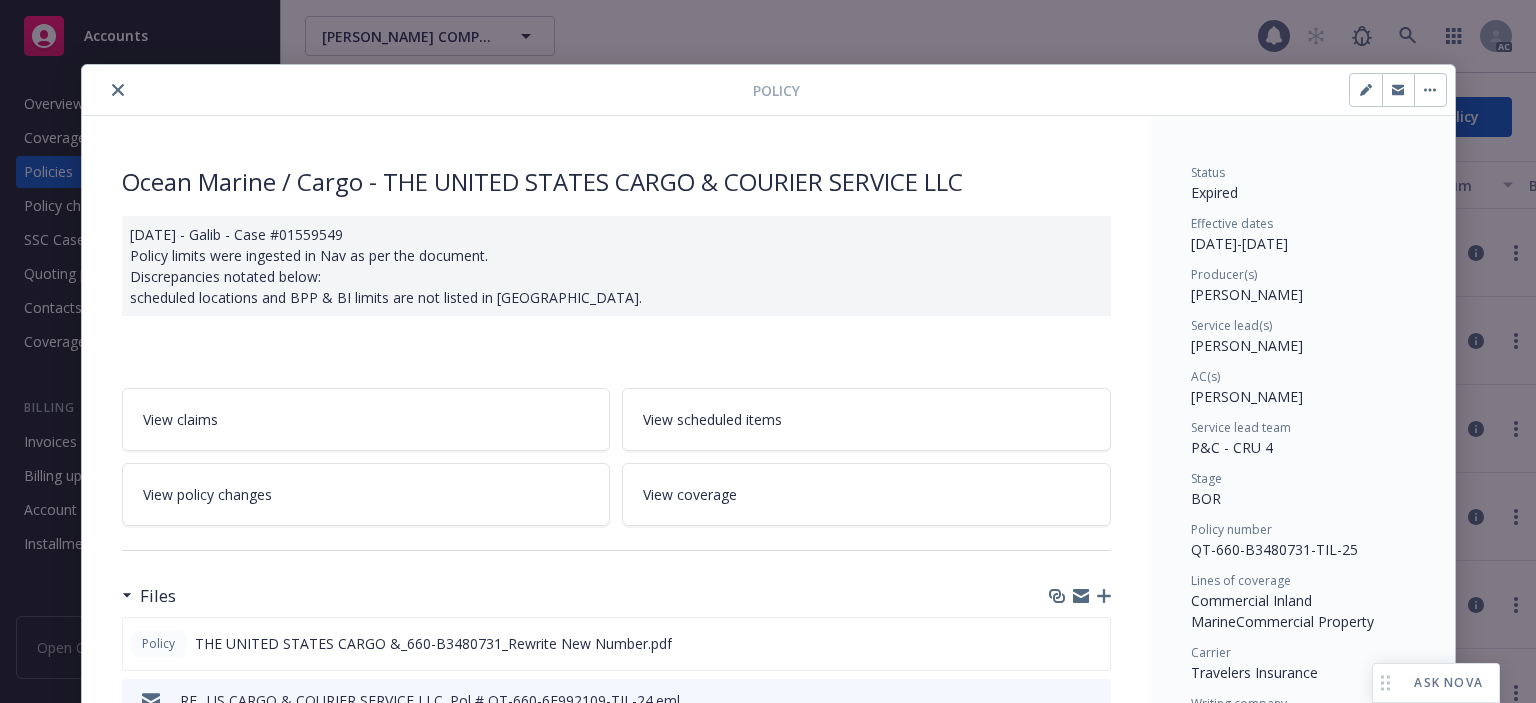 scroll, scrollTop: 60, scrollLeft: 0, axis: vertical 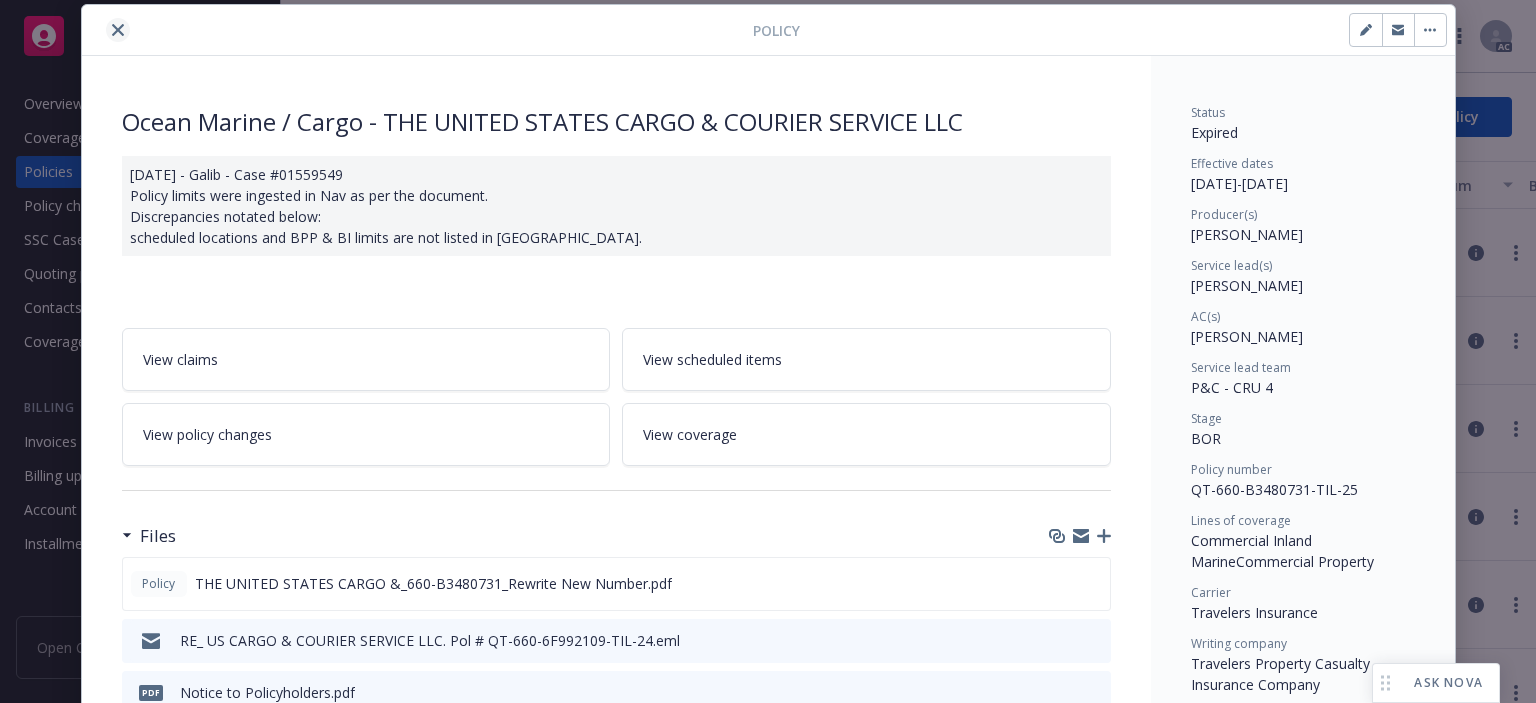 click 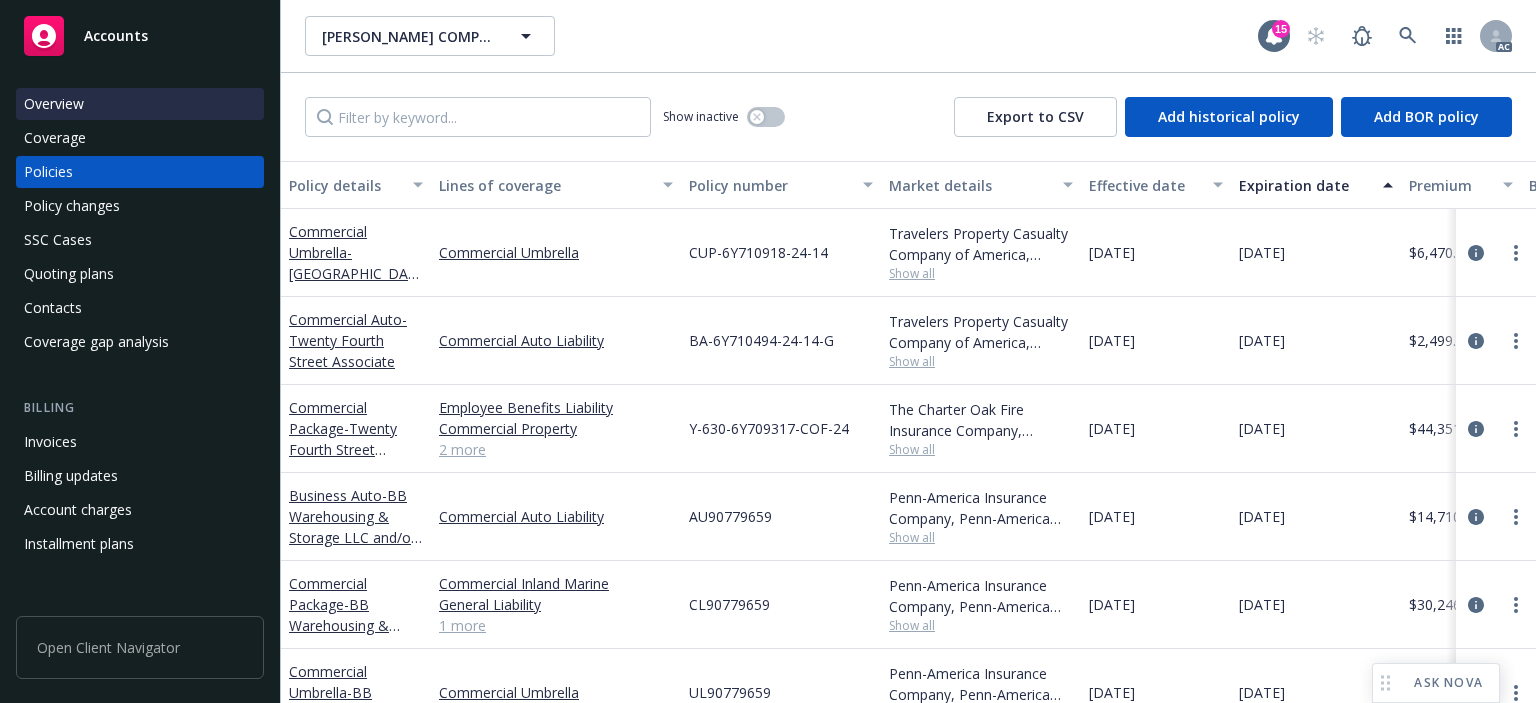 click on "Overview" at bounding box center [54, 104] 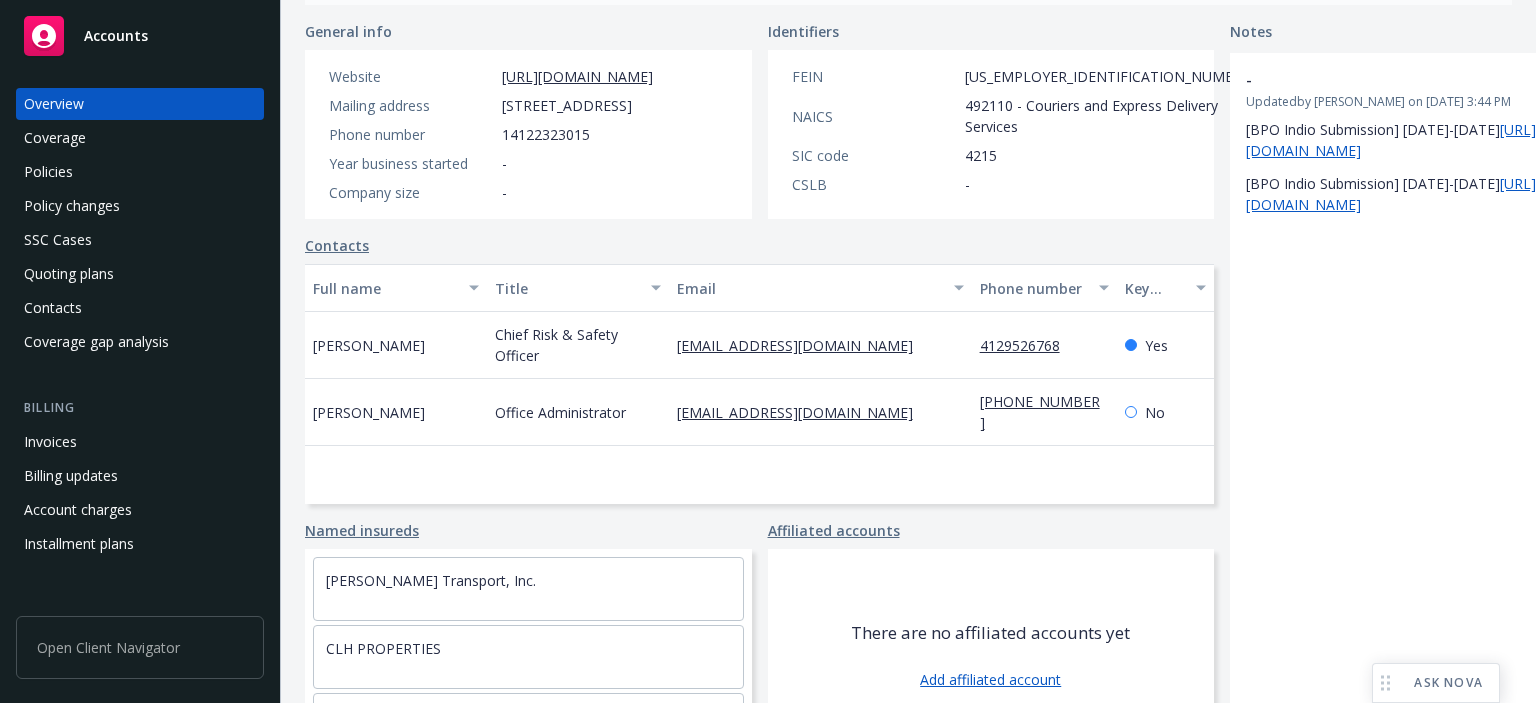 scroll, scrollTop: 392, scrollLeft: 0, axis: vertical 